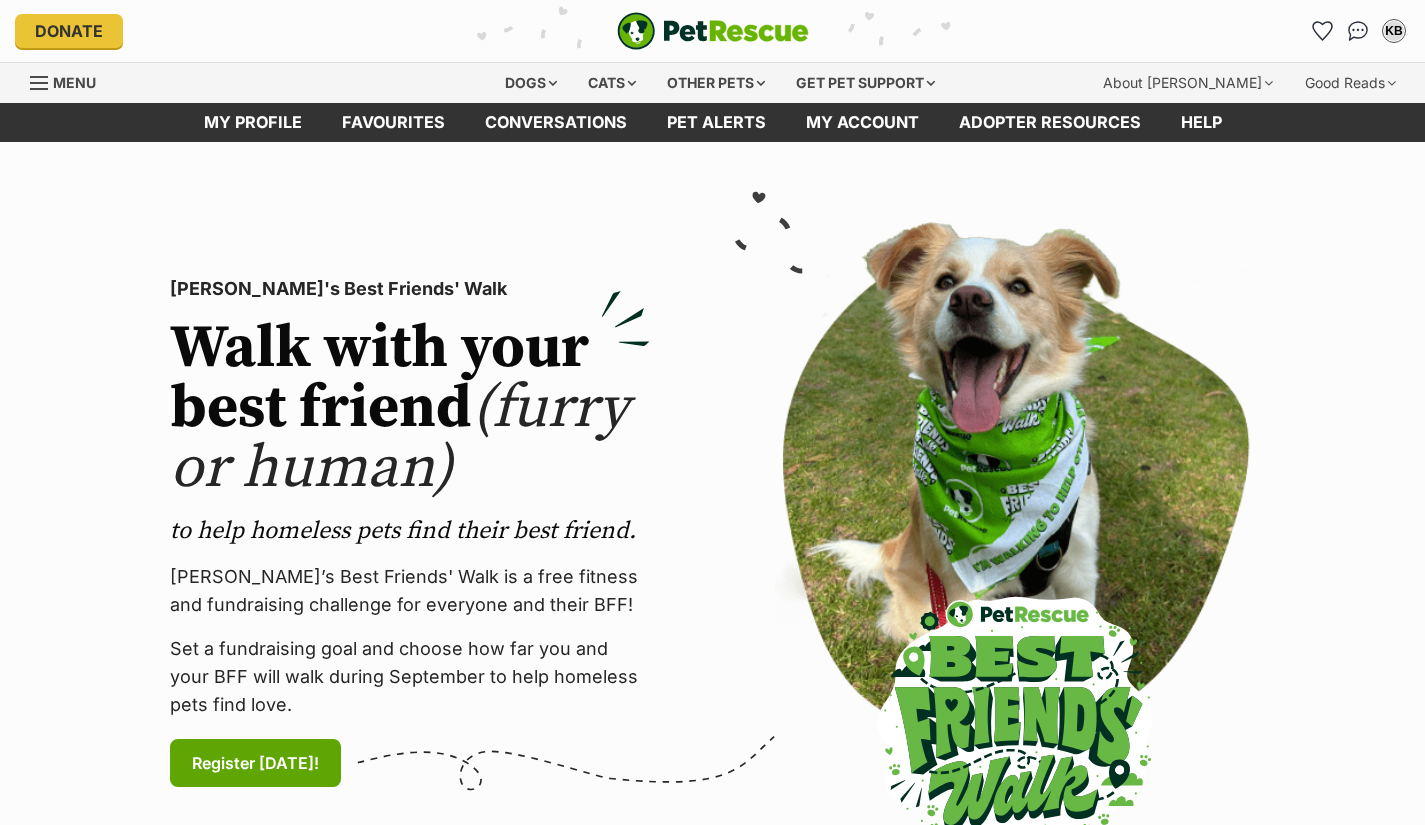 scroll, scrollTop: 0, scrollLeft: 0, axis: both 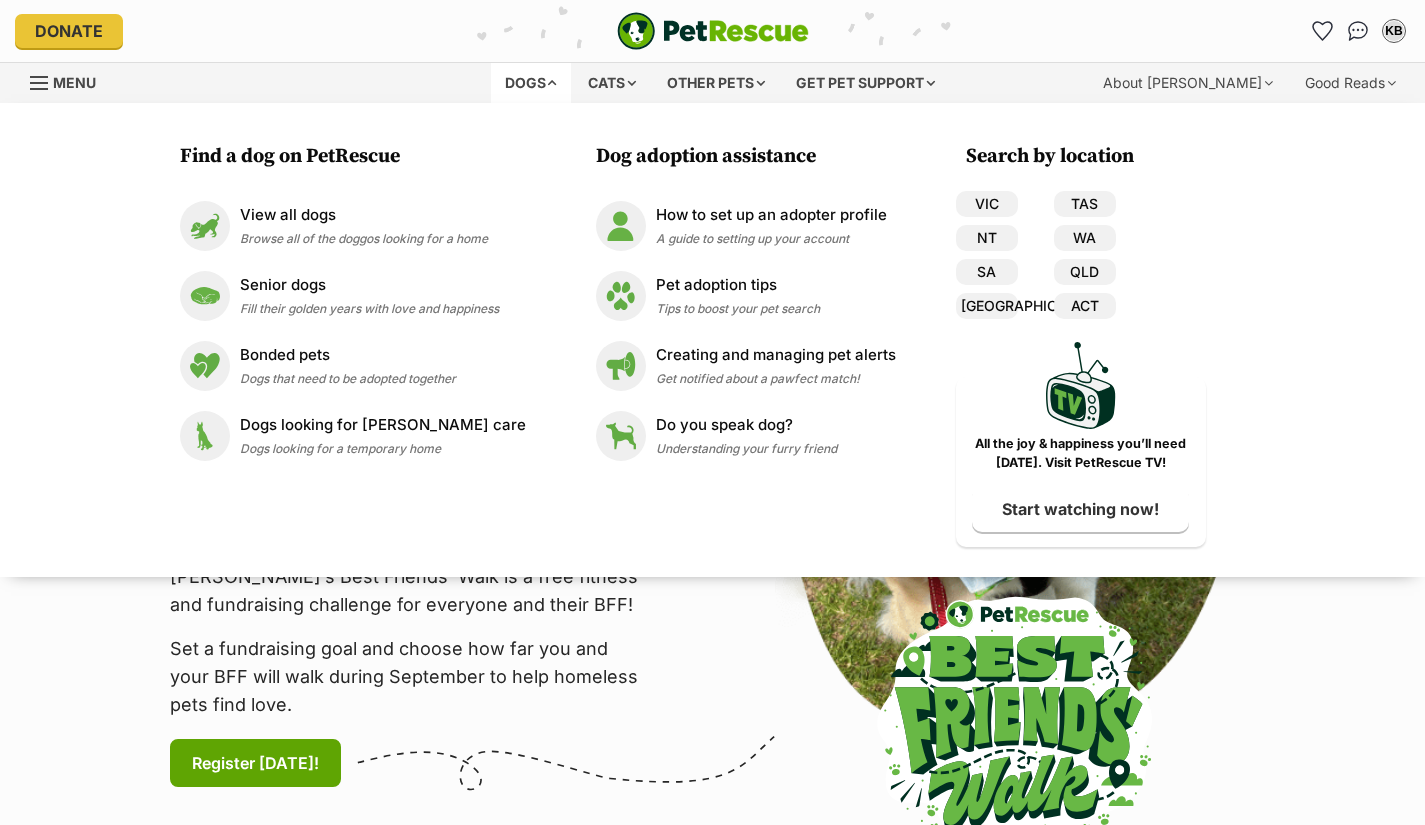 click on "View all dogs" at bounding box center (364, 215) 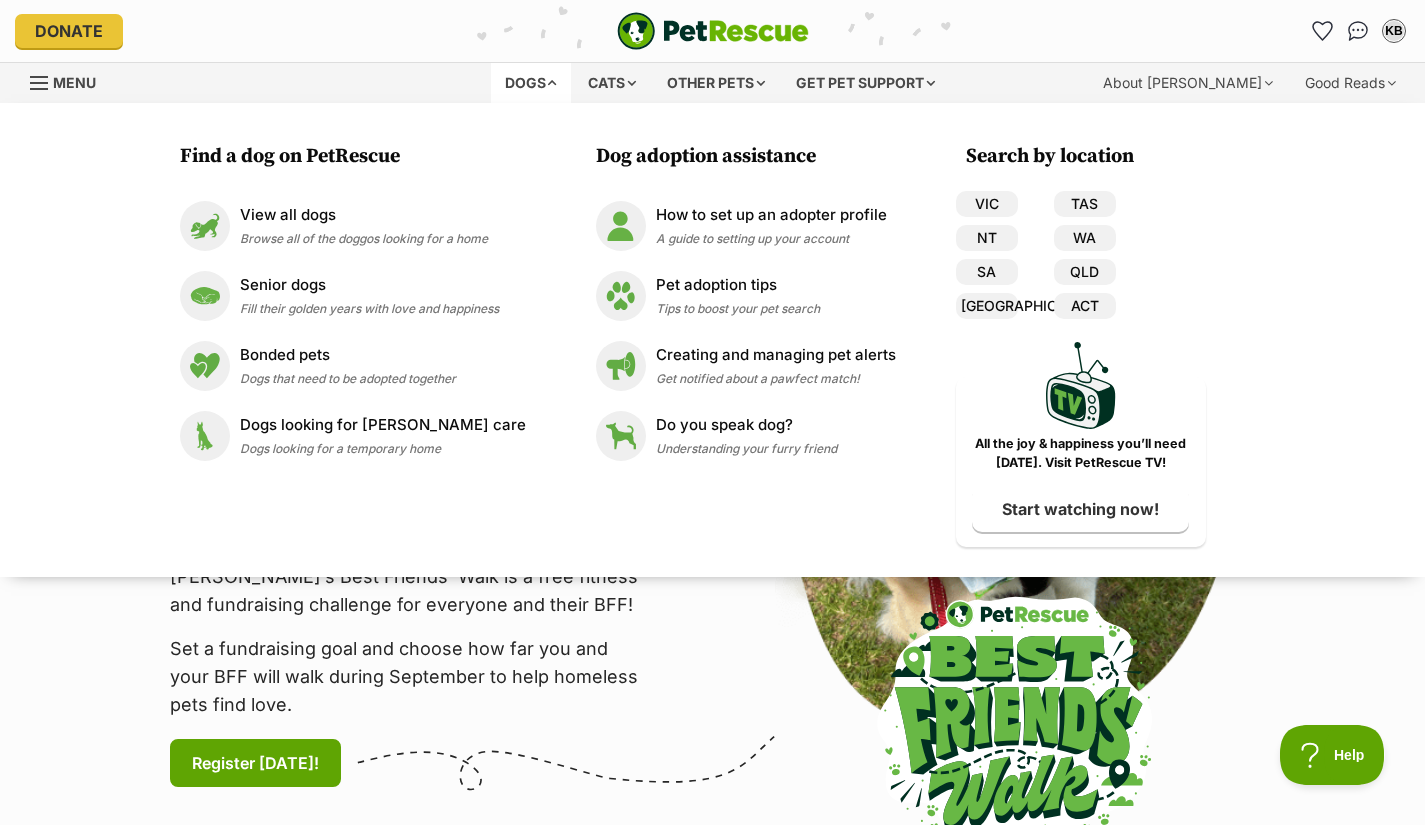 scroll, scrollTop: 0, scrollLeft: 0, axis: both 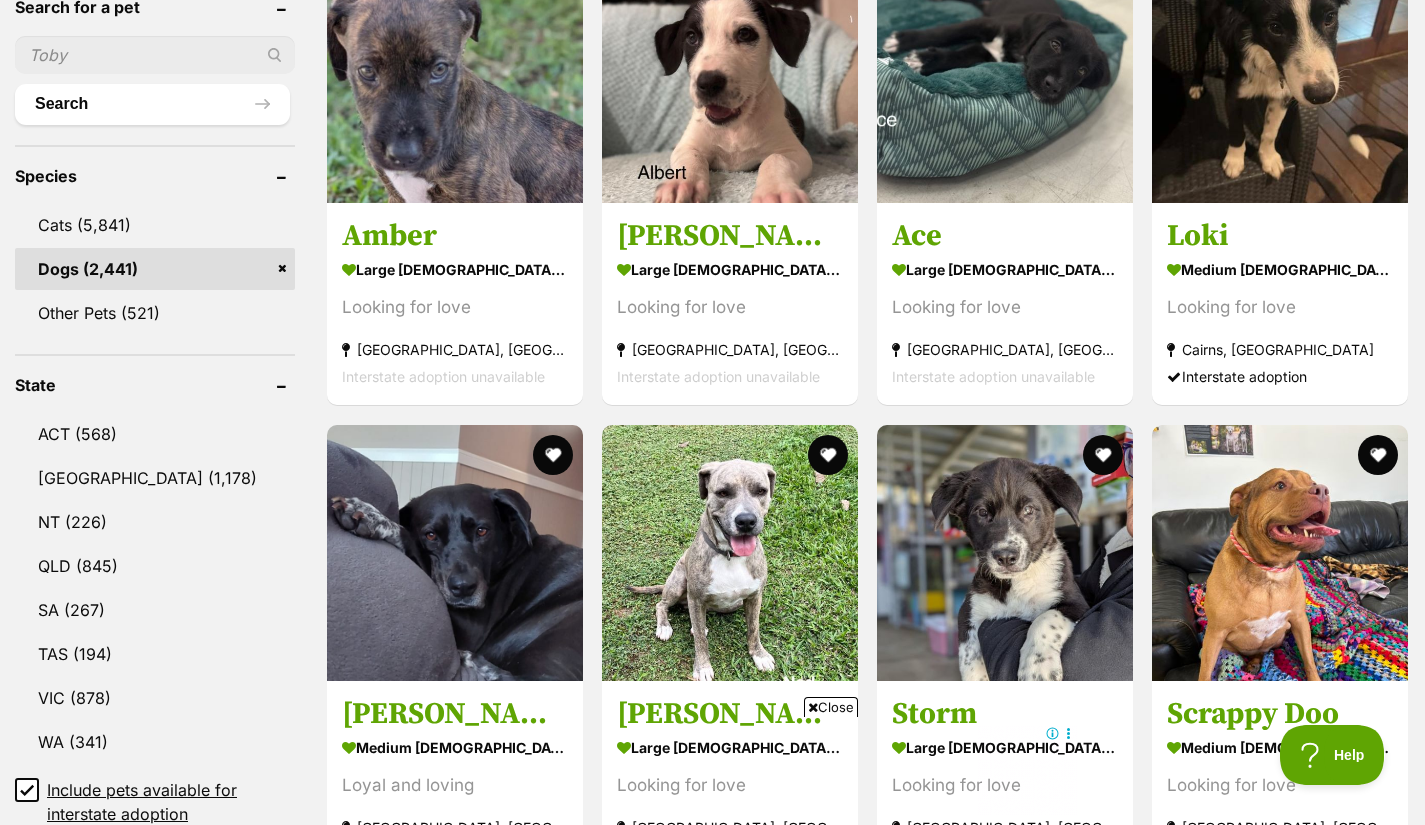 click on "QLD (845)" at bounding box center (155, 566) 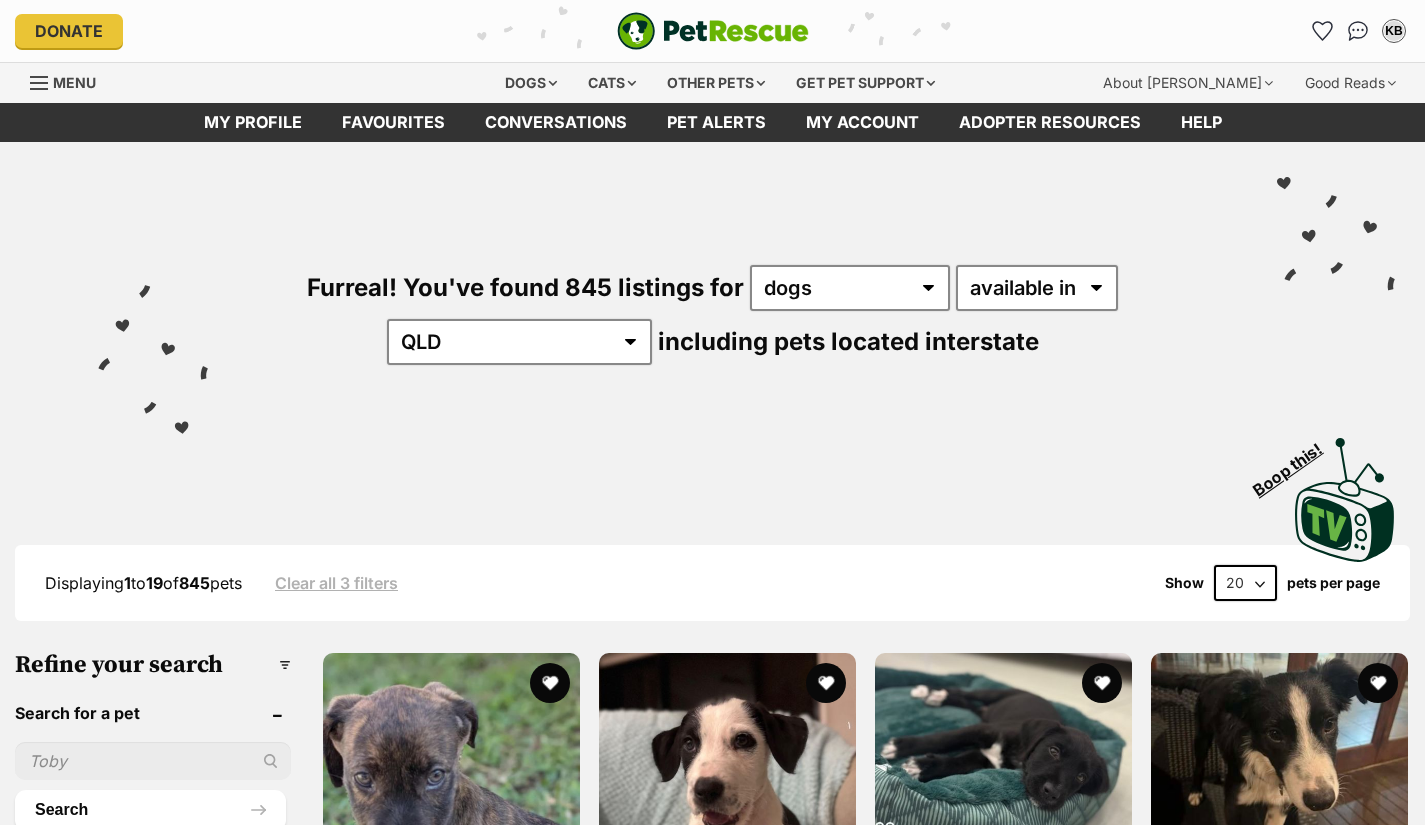 scroll, scrollTop: 0, scrollLeft: 0, axis: both 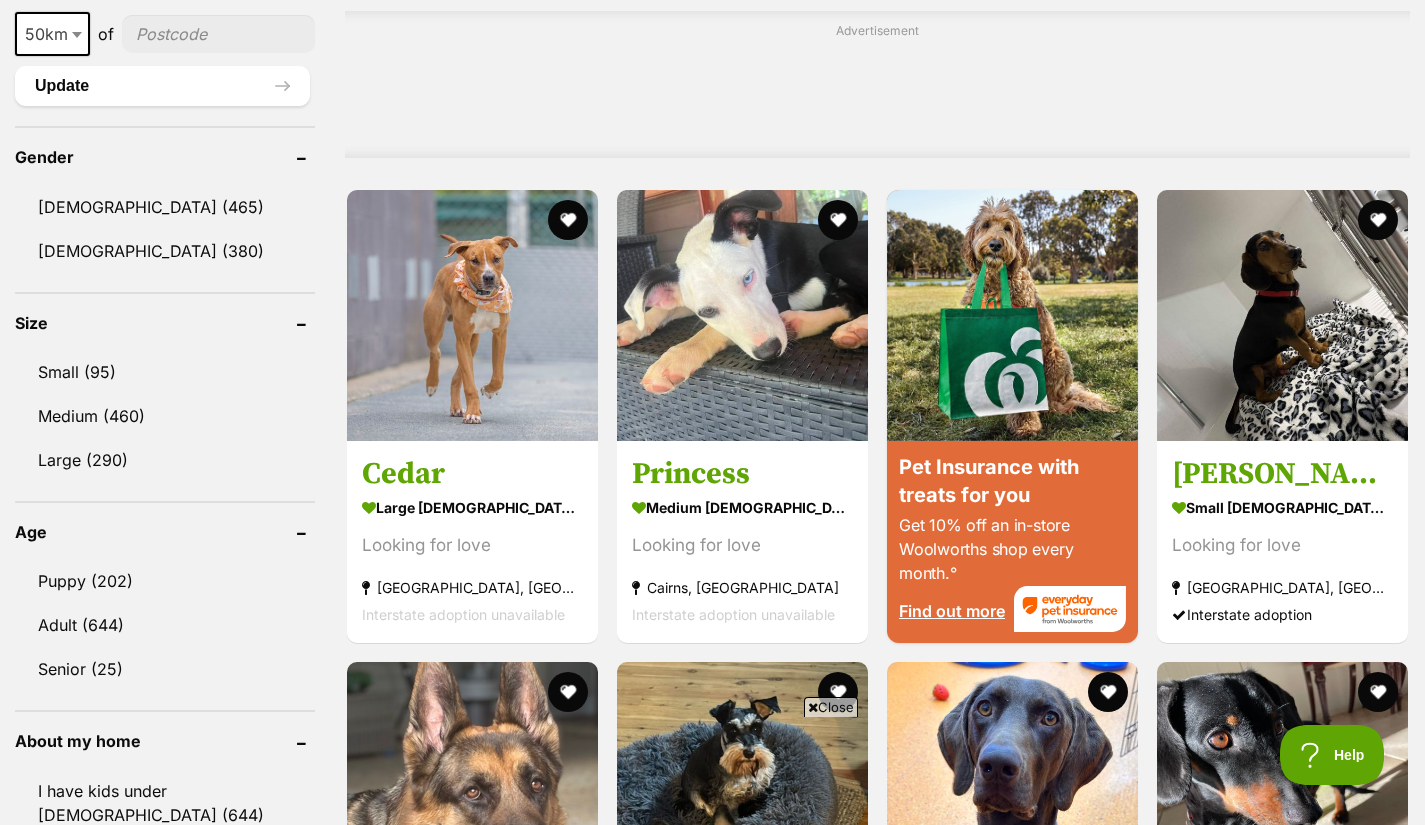 click on "Adult (644)" at bounding box center [165, 625] 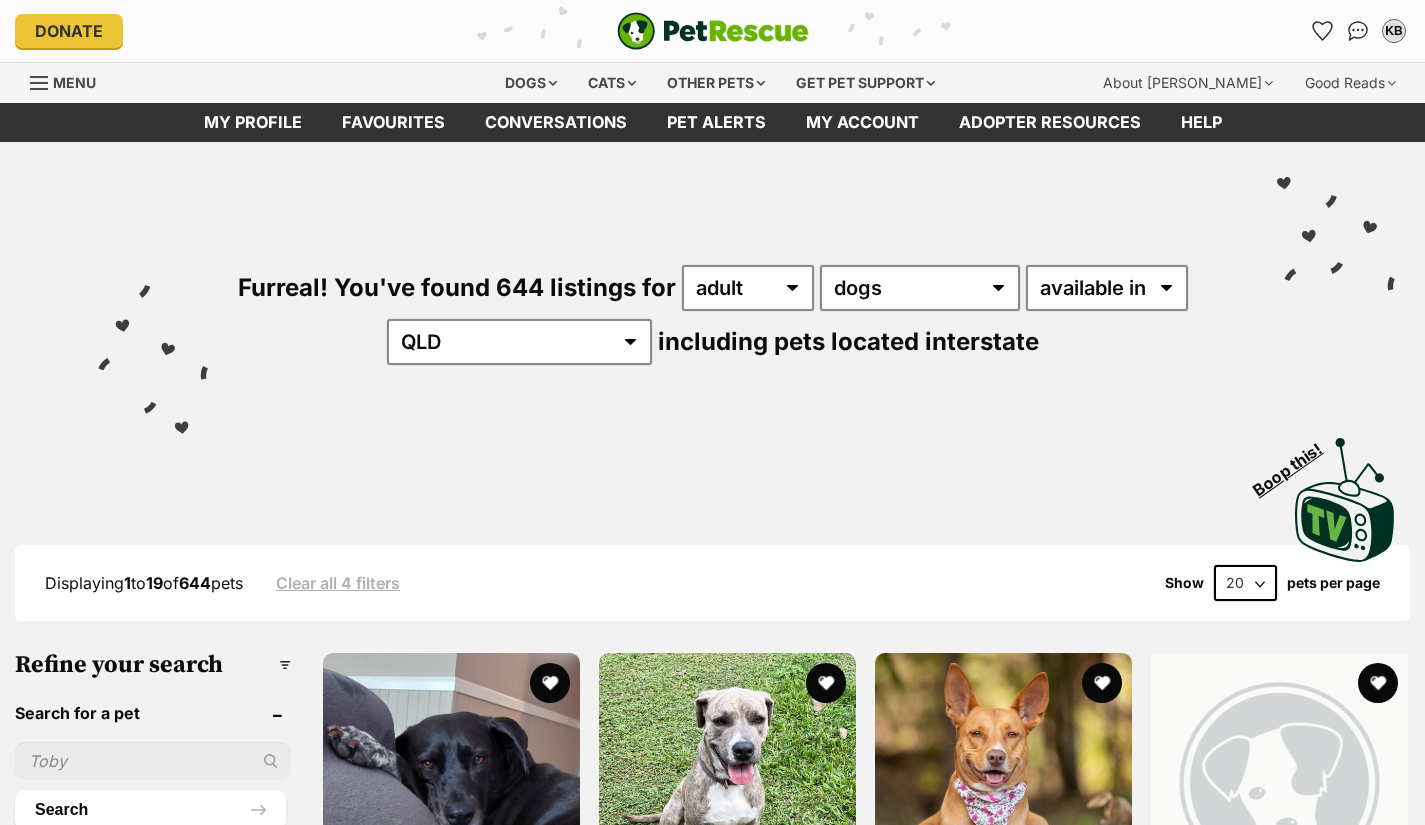 scroll, scrollTop: 900, scrollLeft: 0, axis: vertical 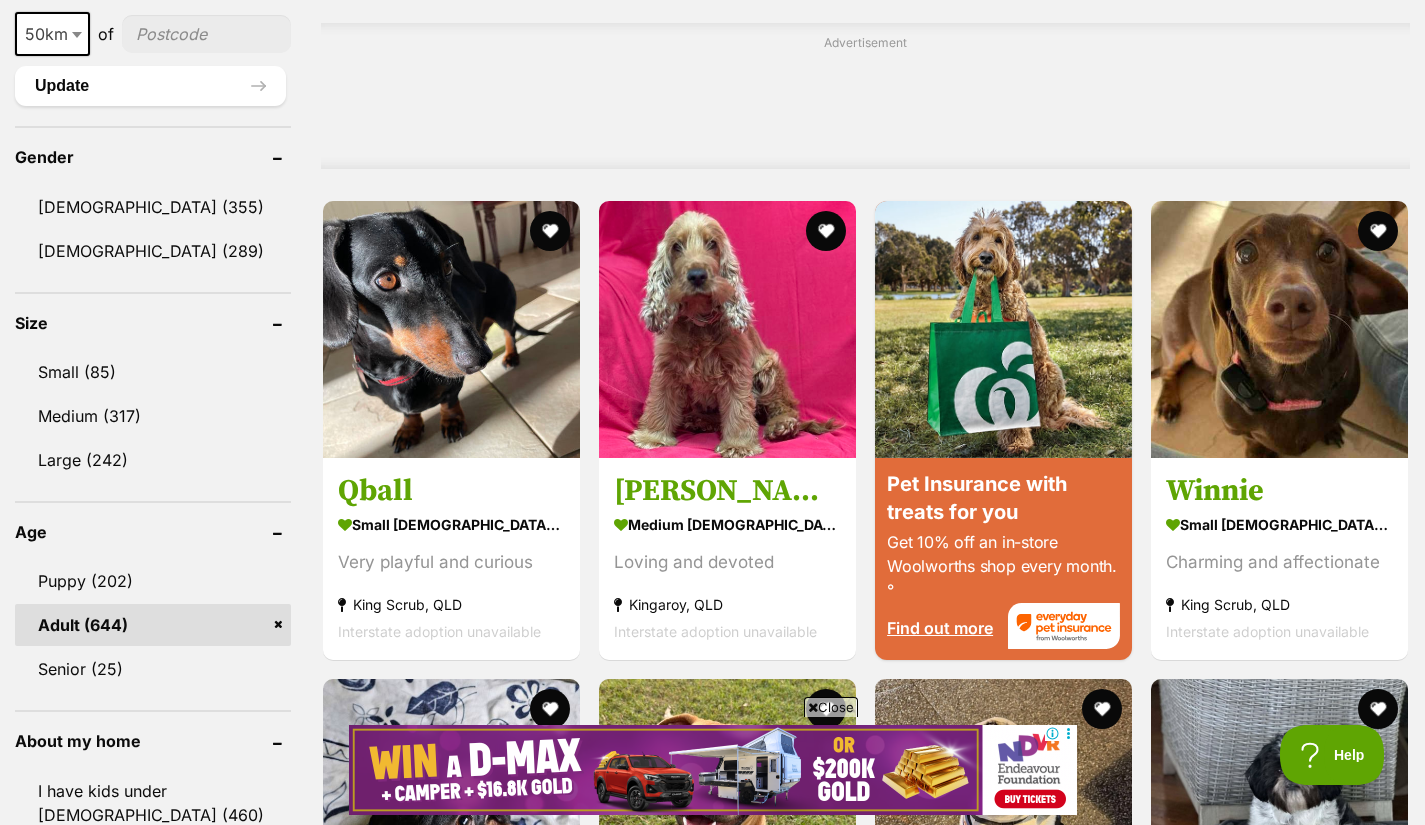 click on "Senior (25)" at bounding box center [153, 669] 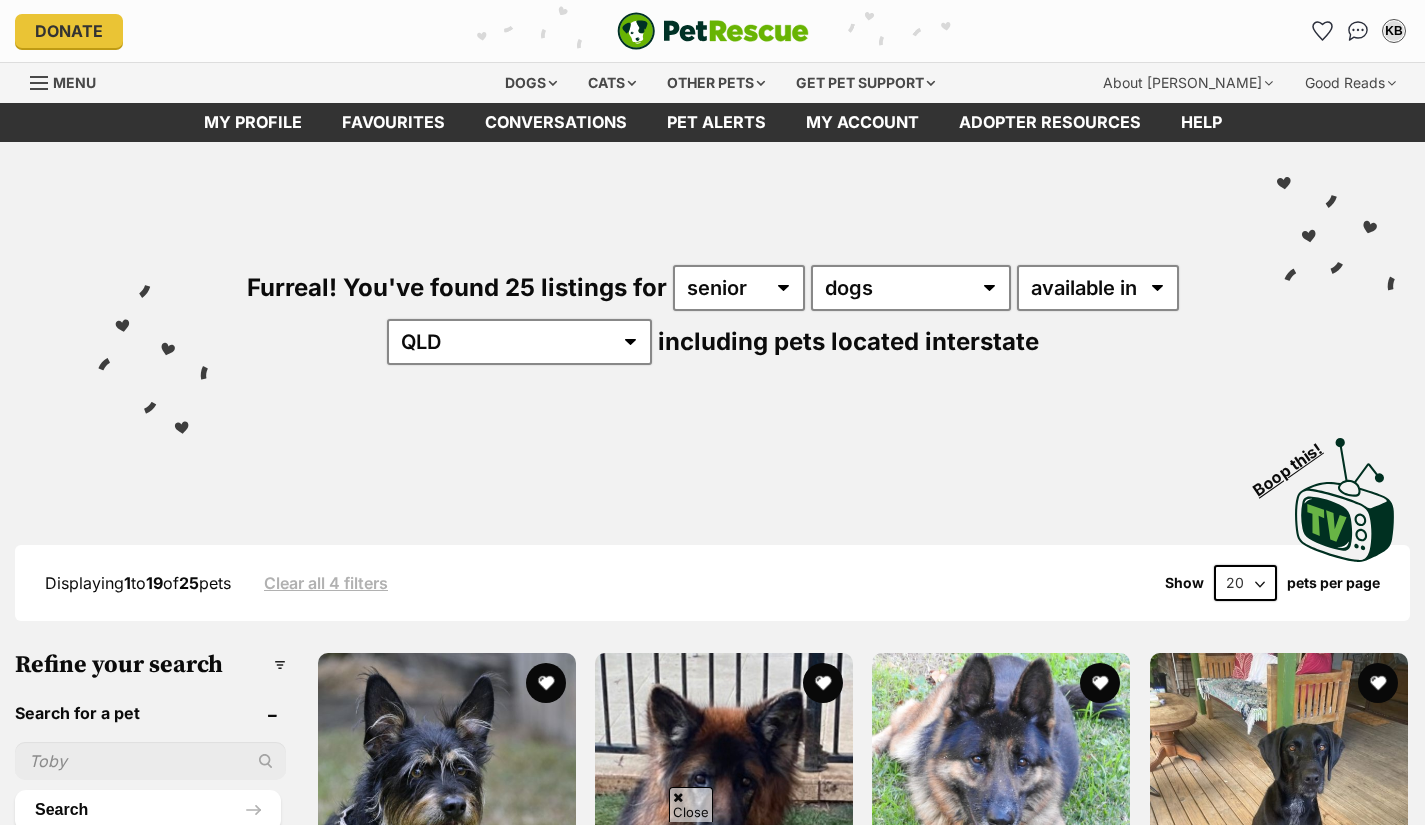 scroll, scrollTop: 1400, scrollLeft: 0, axis: vertical 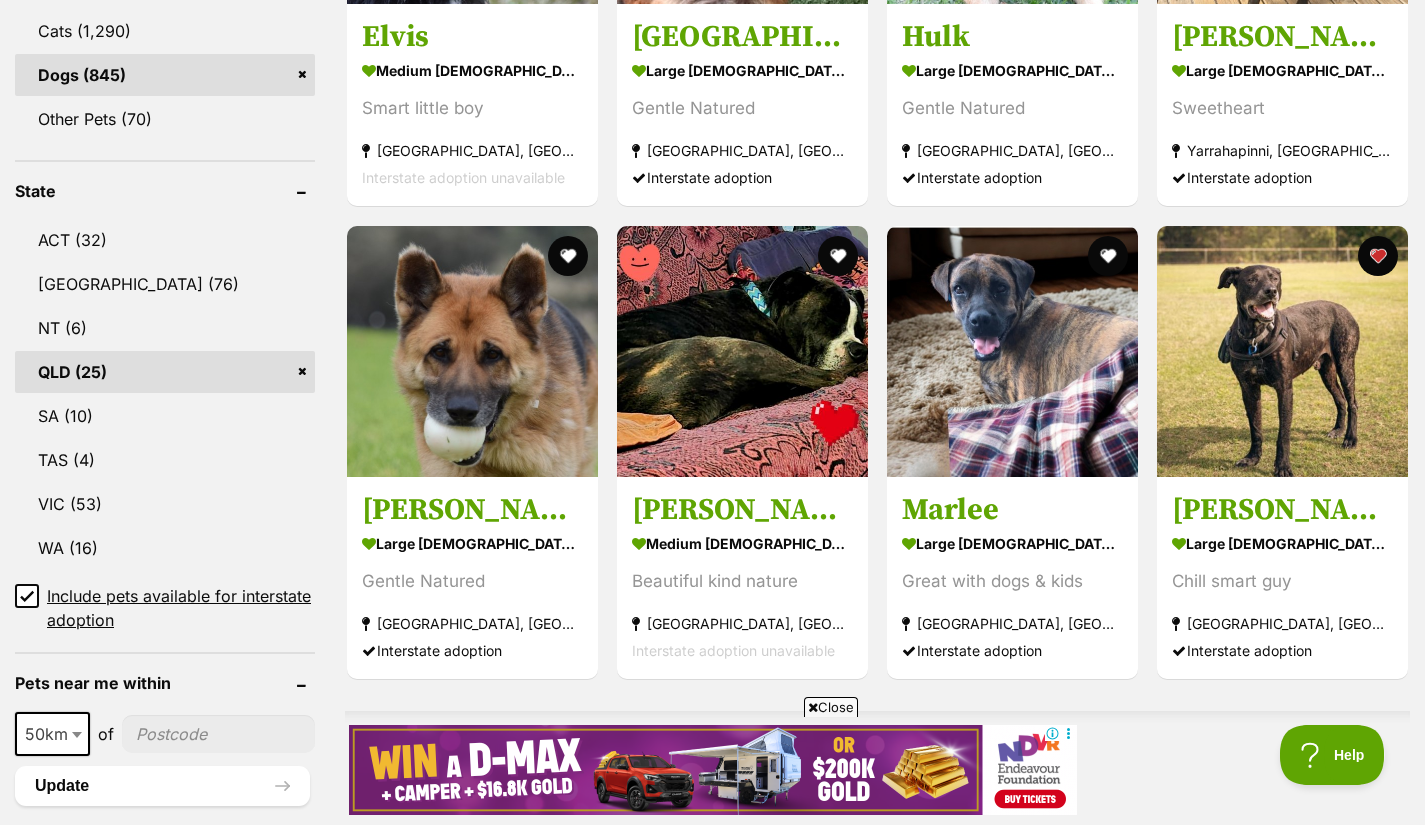 click at bounding box center (742, 351) 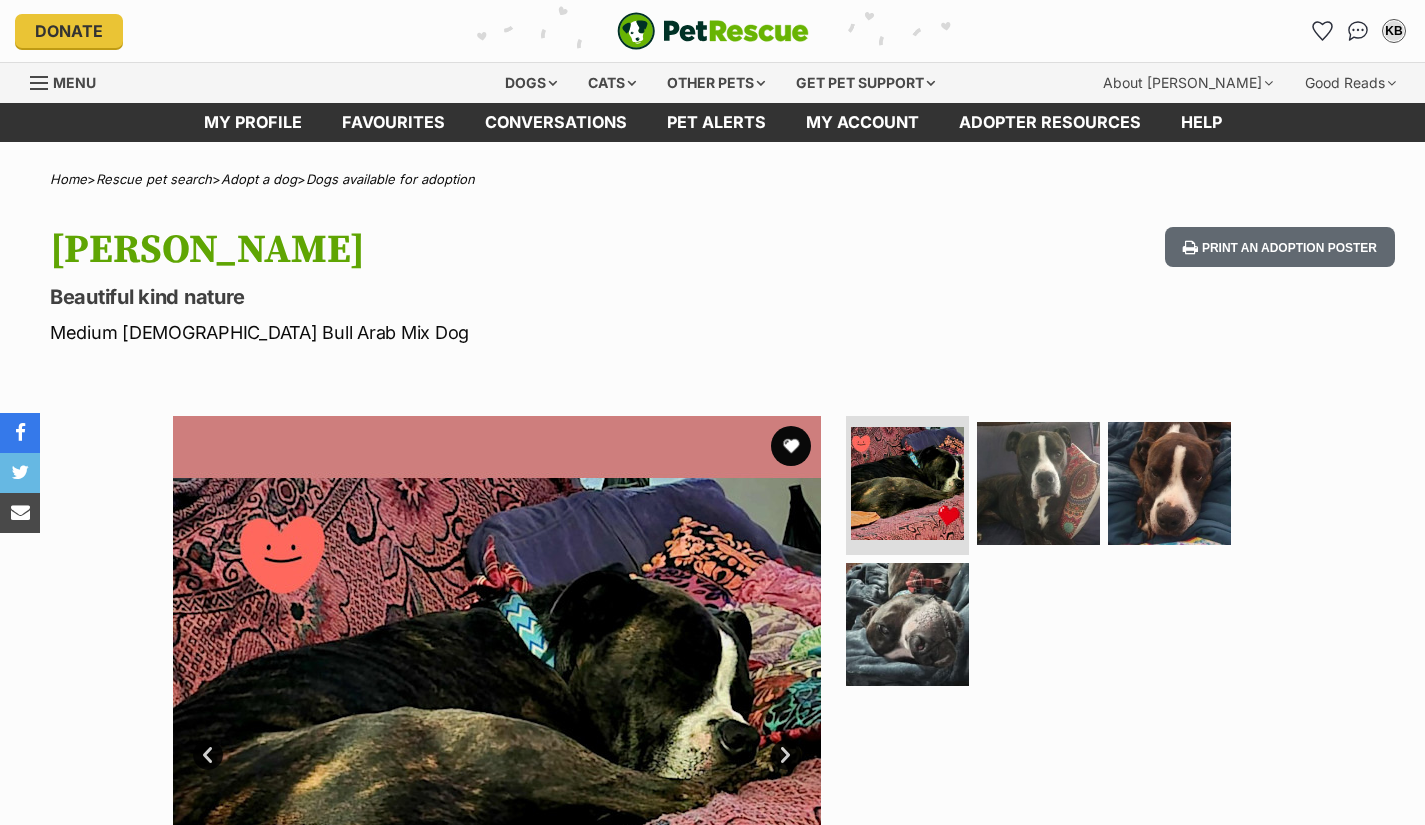 scroll, scrollTop: 0, scrollLeft: 0, axis: both 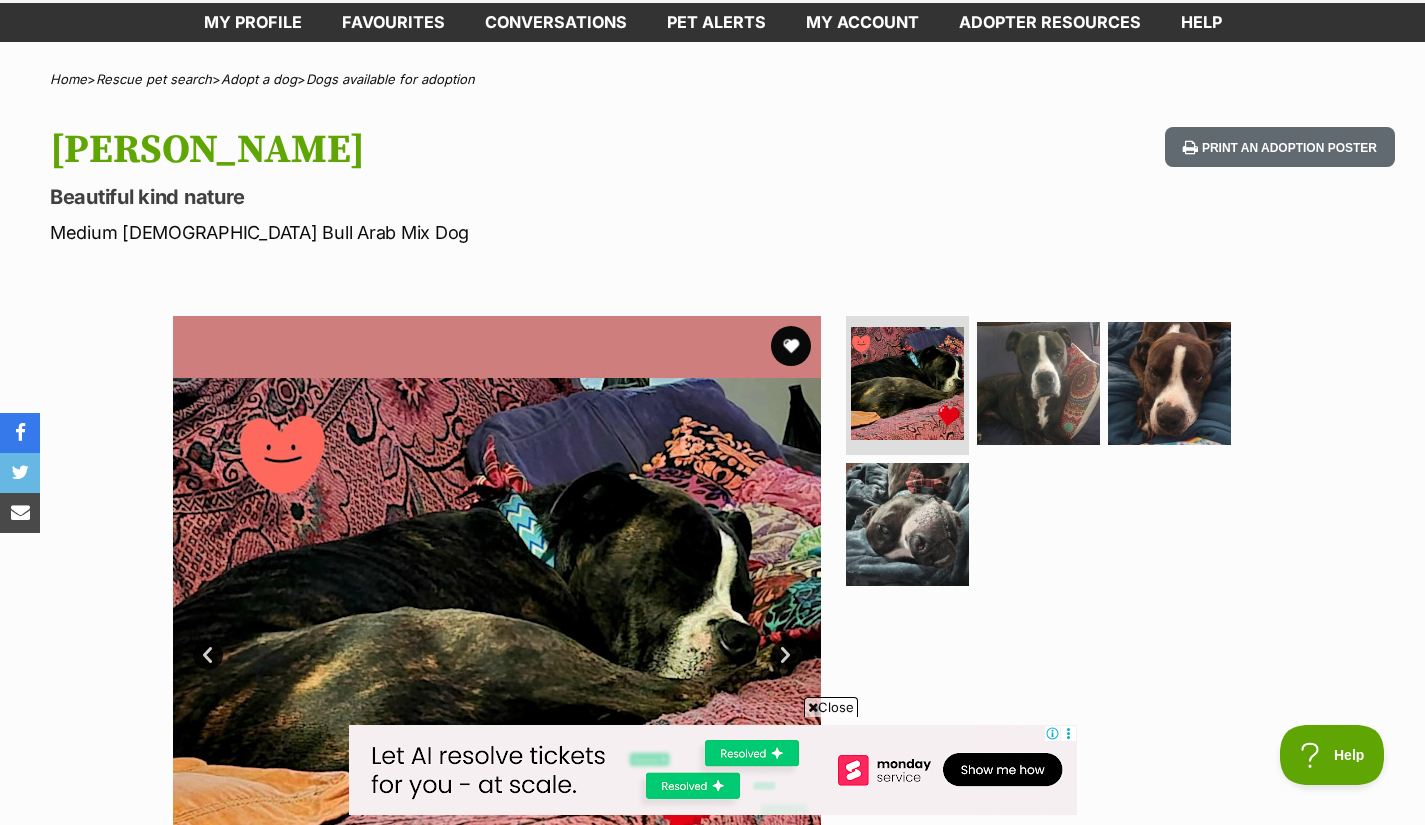 click at bounding box center [1038, 383] 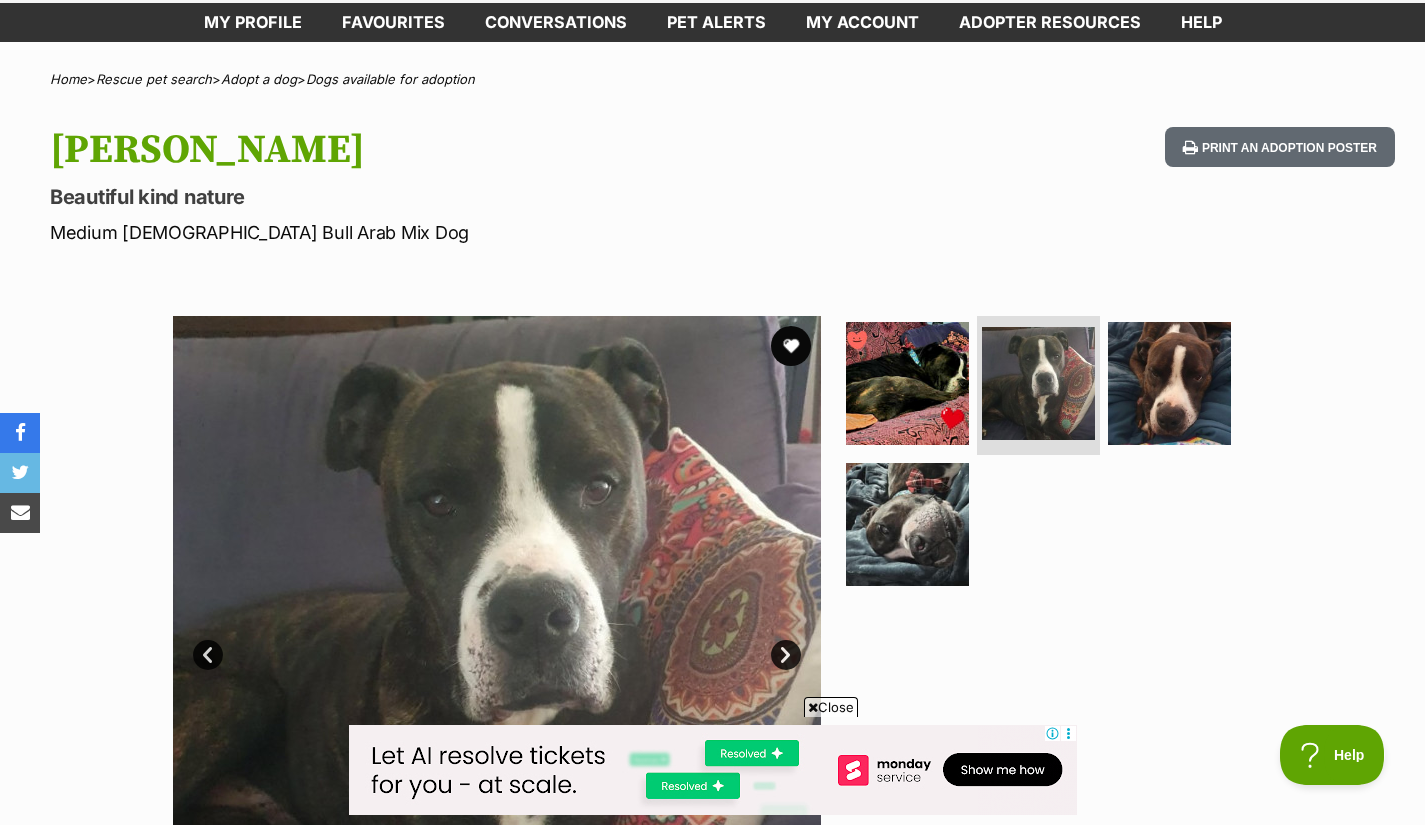 click at bounding box center [1169, 383] 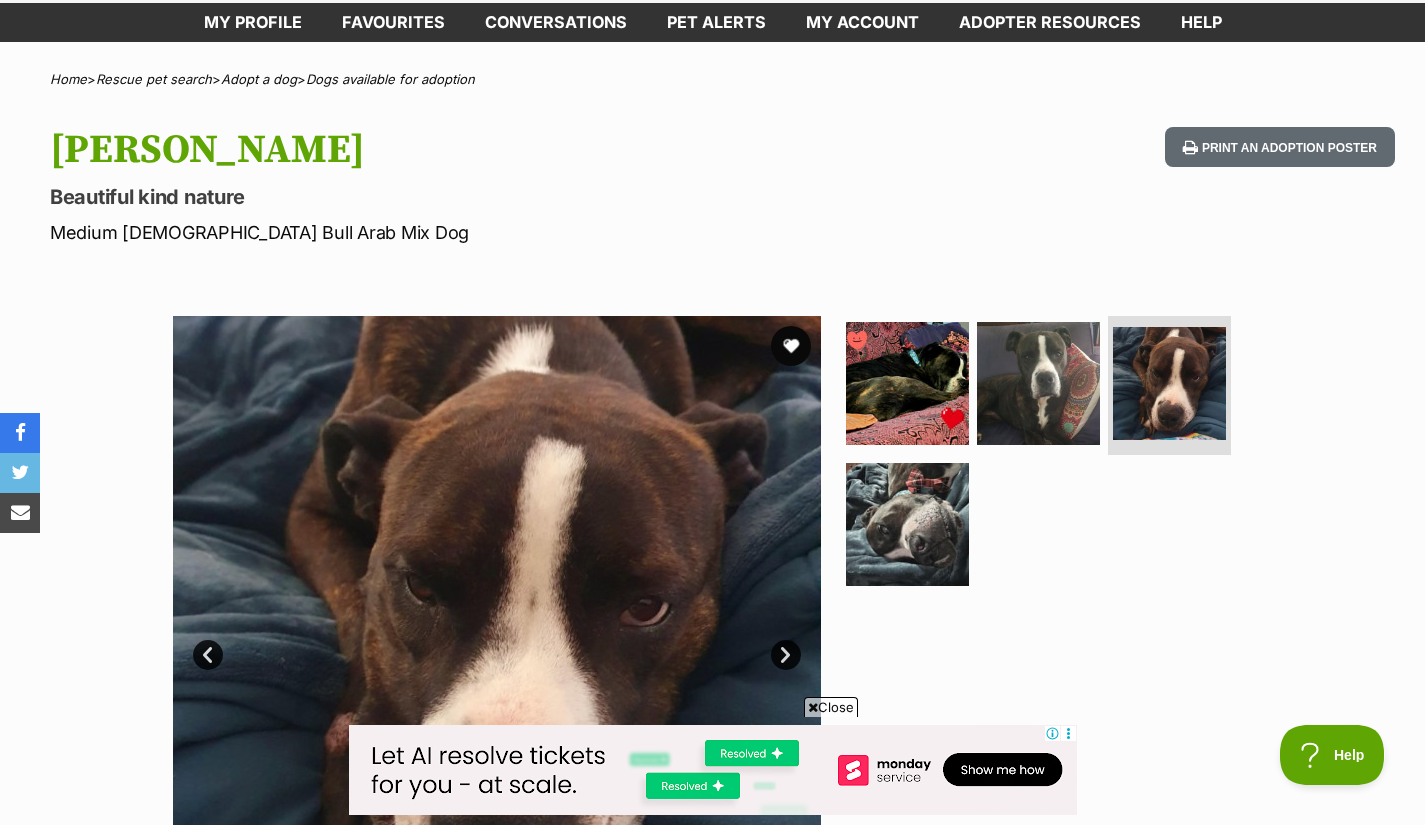 click at bounding box center [907, 524] 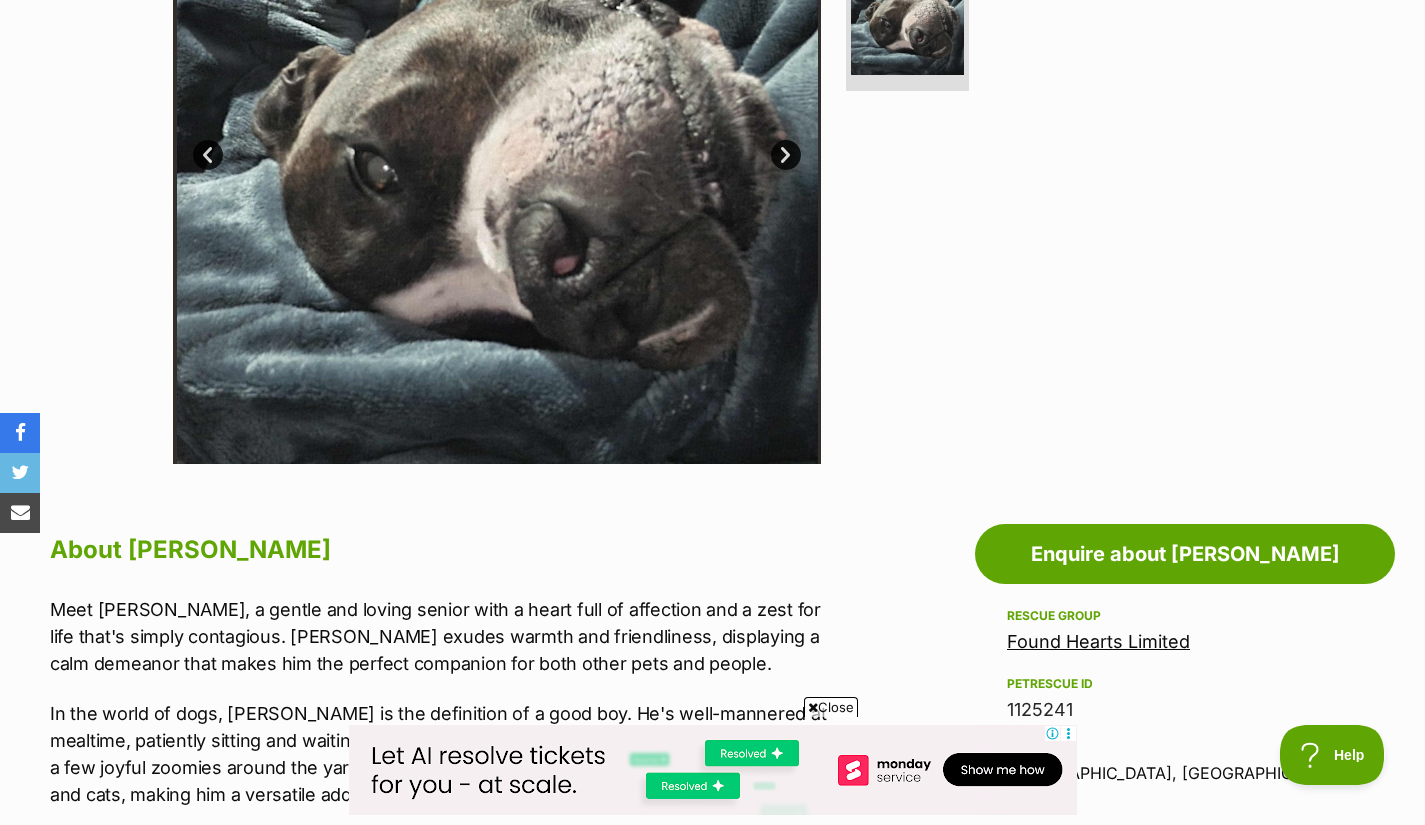 scroll, scrollTop: 1000, scrollLeft: 0, axis: vertical 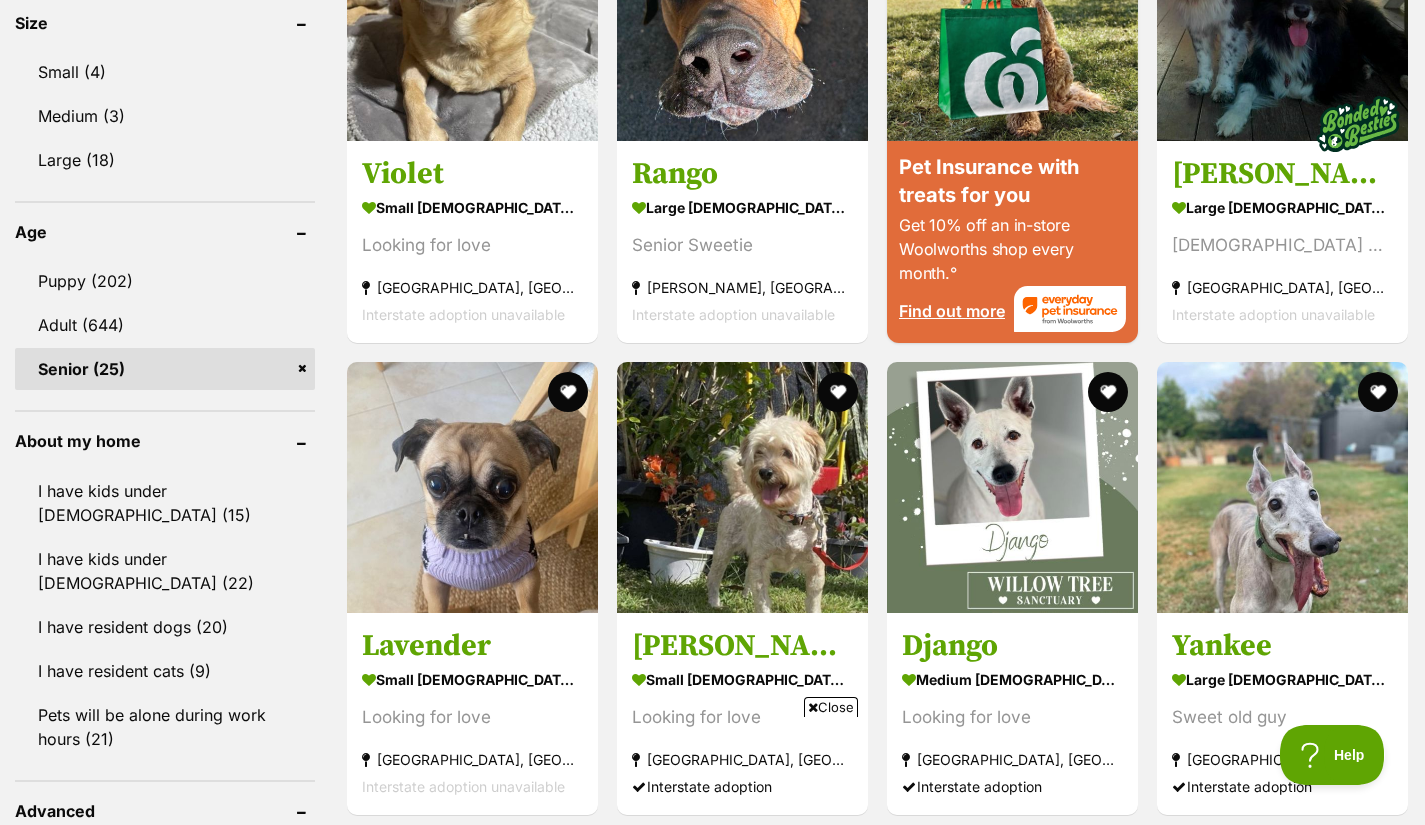 click on "Adult (644)" at bounding box center [165, 325] 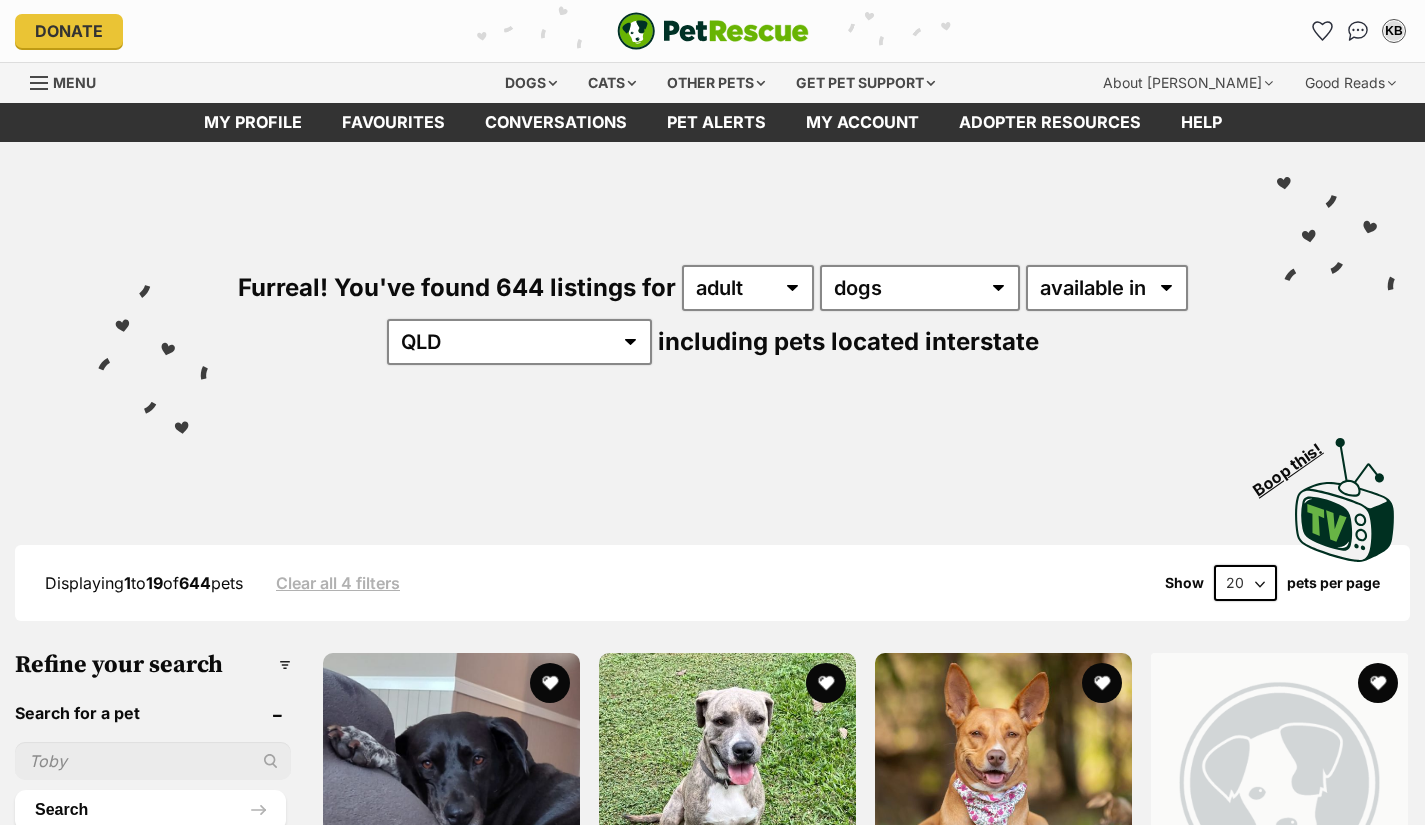 scroll, scrollTop: 0, scrollLeft: 0, axis: both 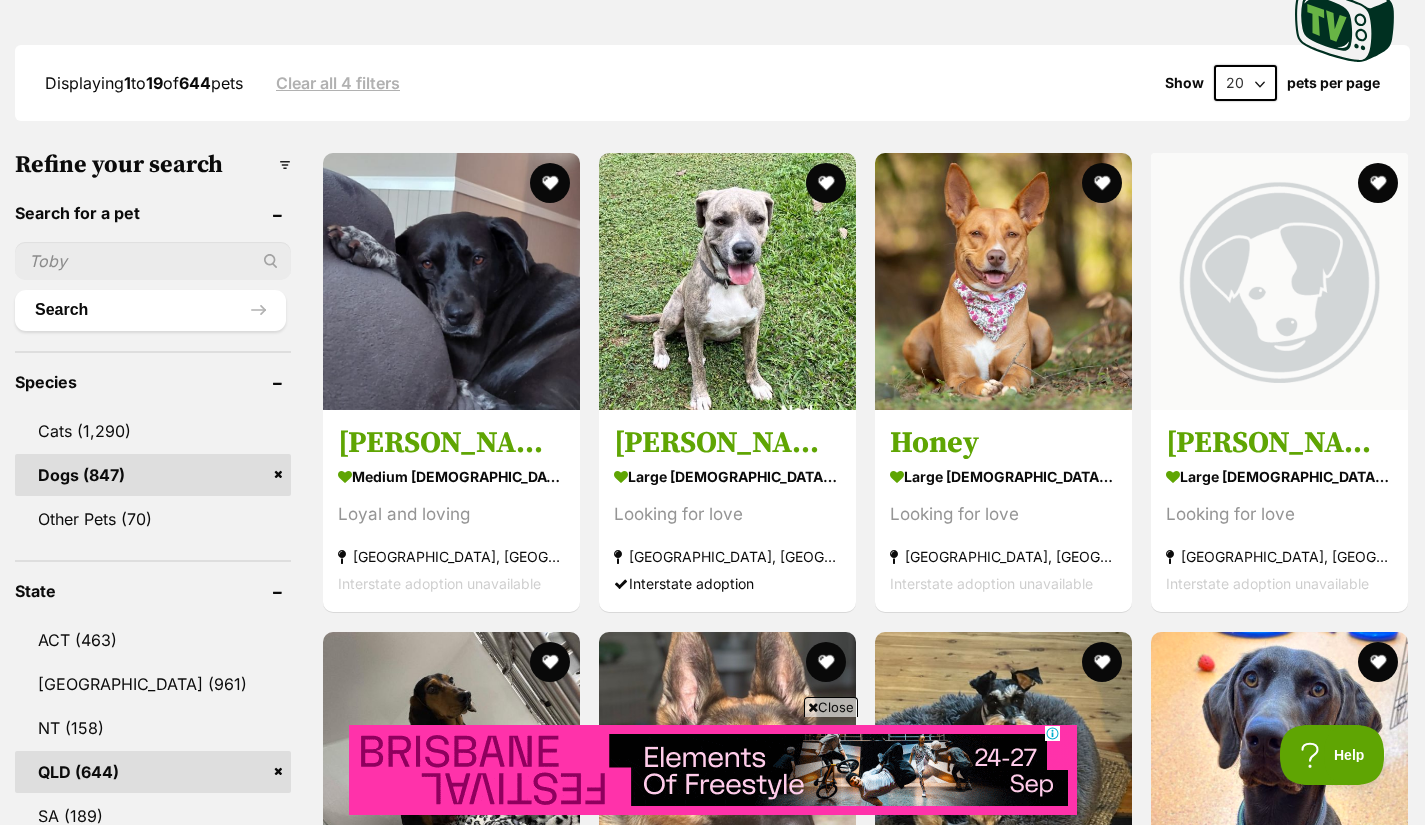 click at bounding box center (727, 281) 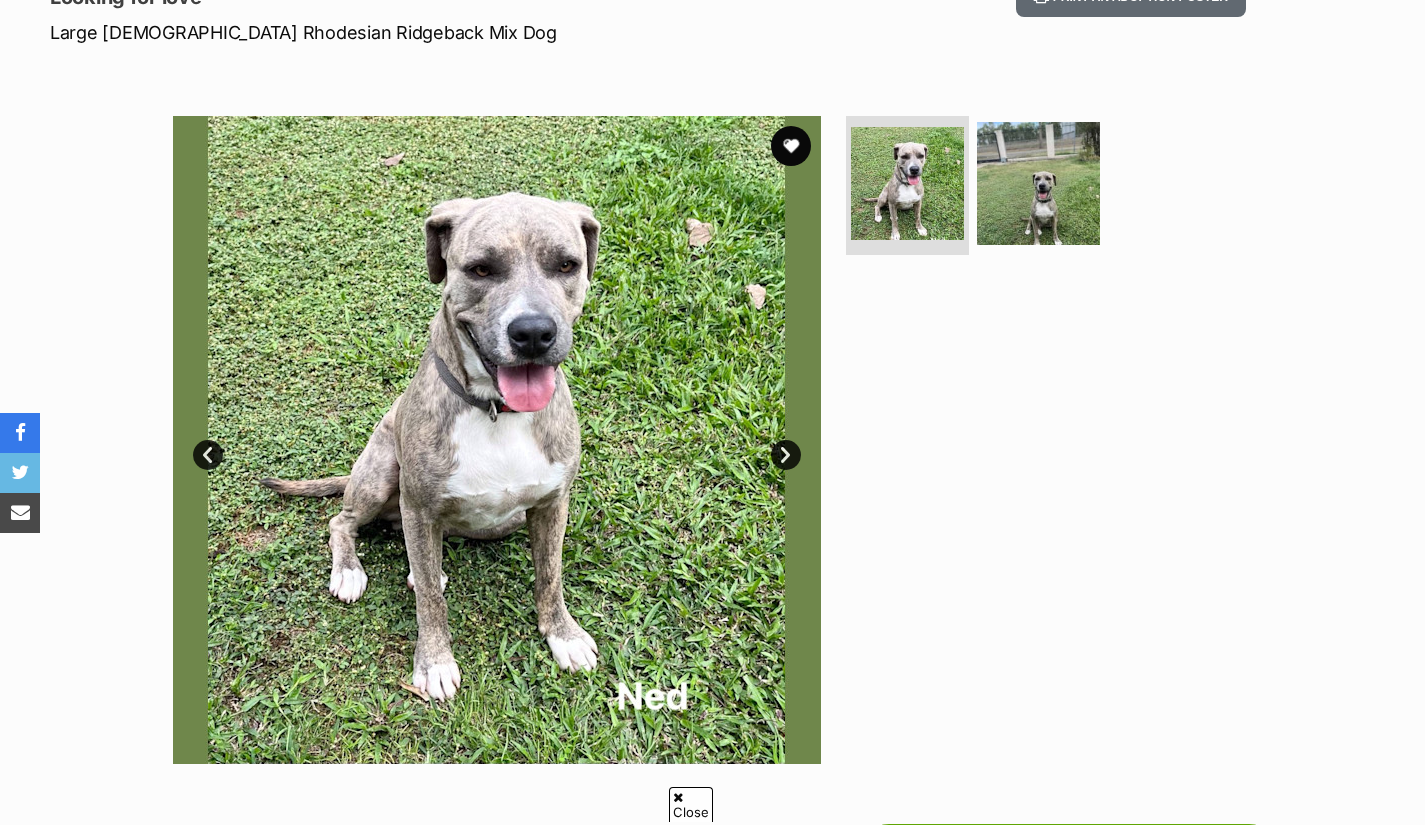 scroll, scrollTop: 300, scrollLeft: 0, axis: vertical 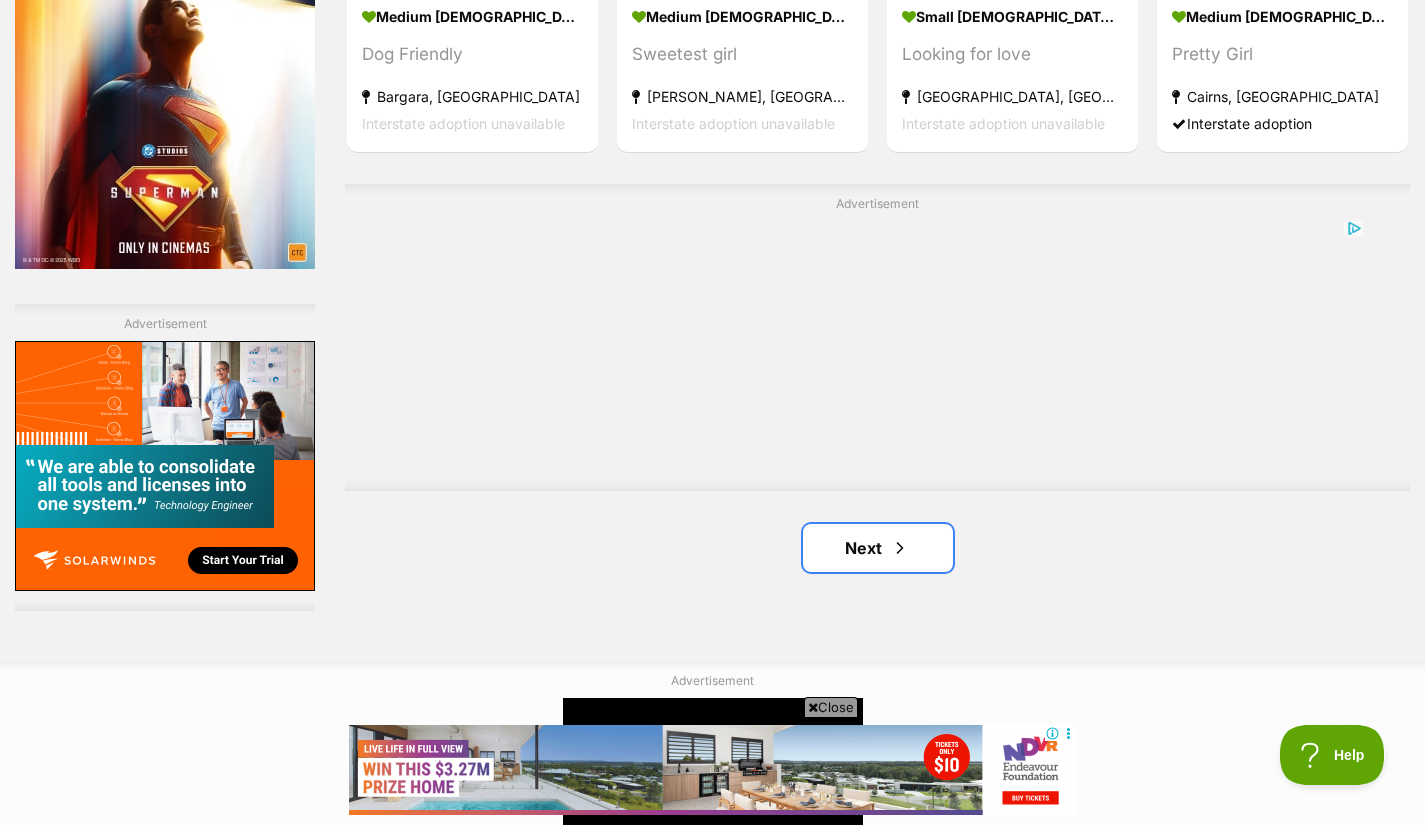 click on "Next" at bounding box center (878, 548) 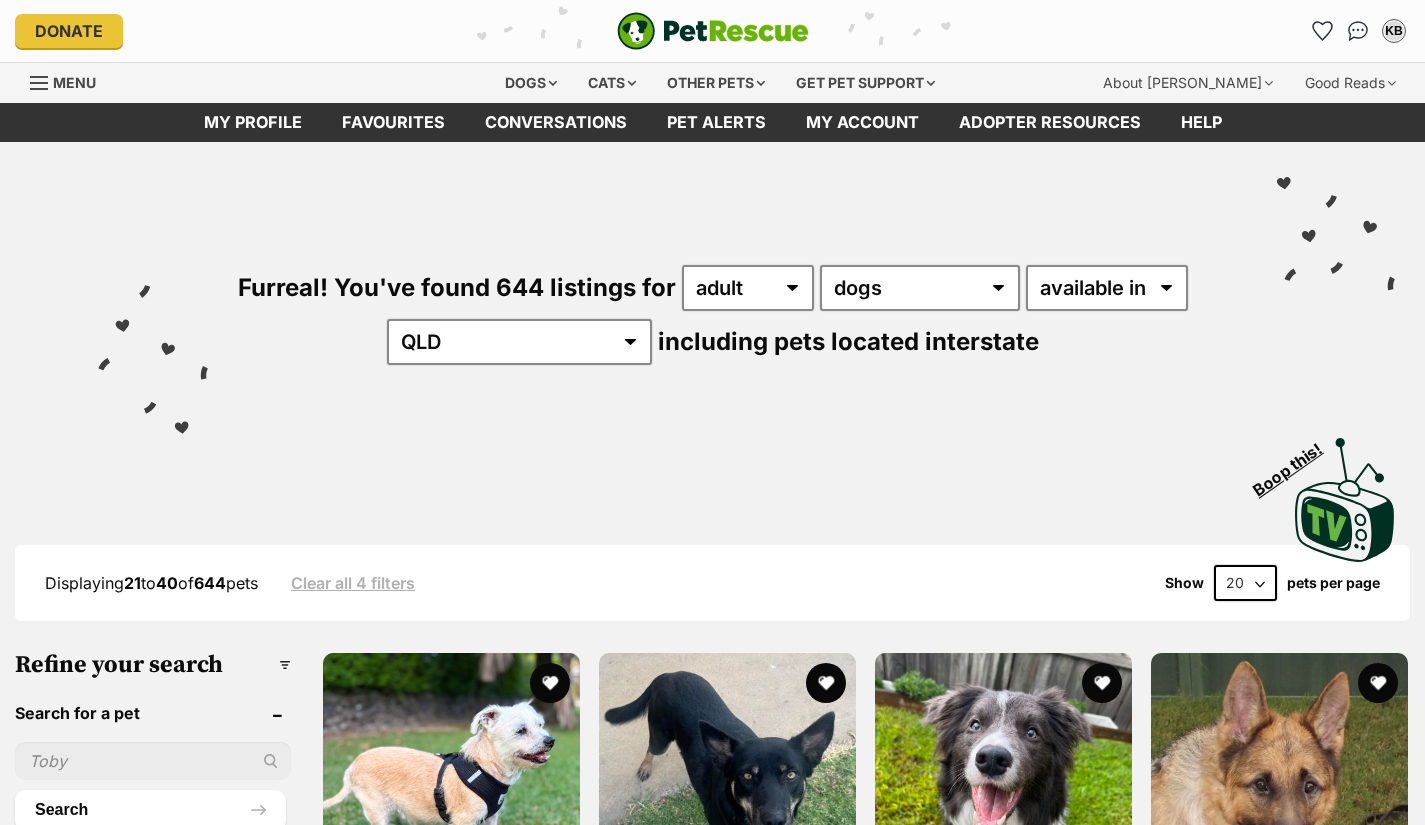 scroll, scrollTop: 300, scrollLeft: 0, axis: vertical 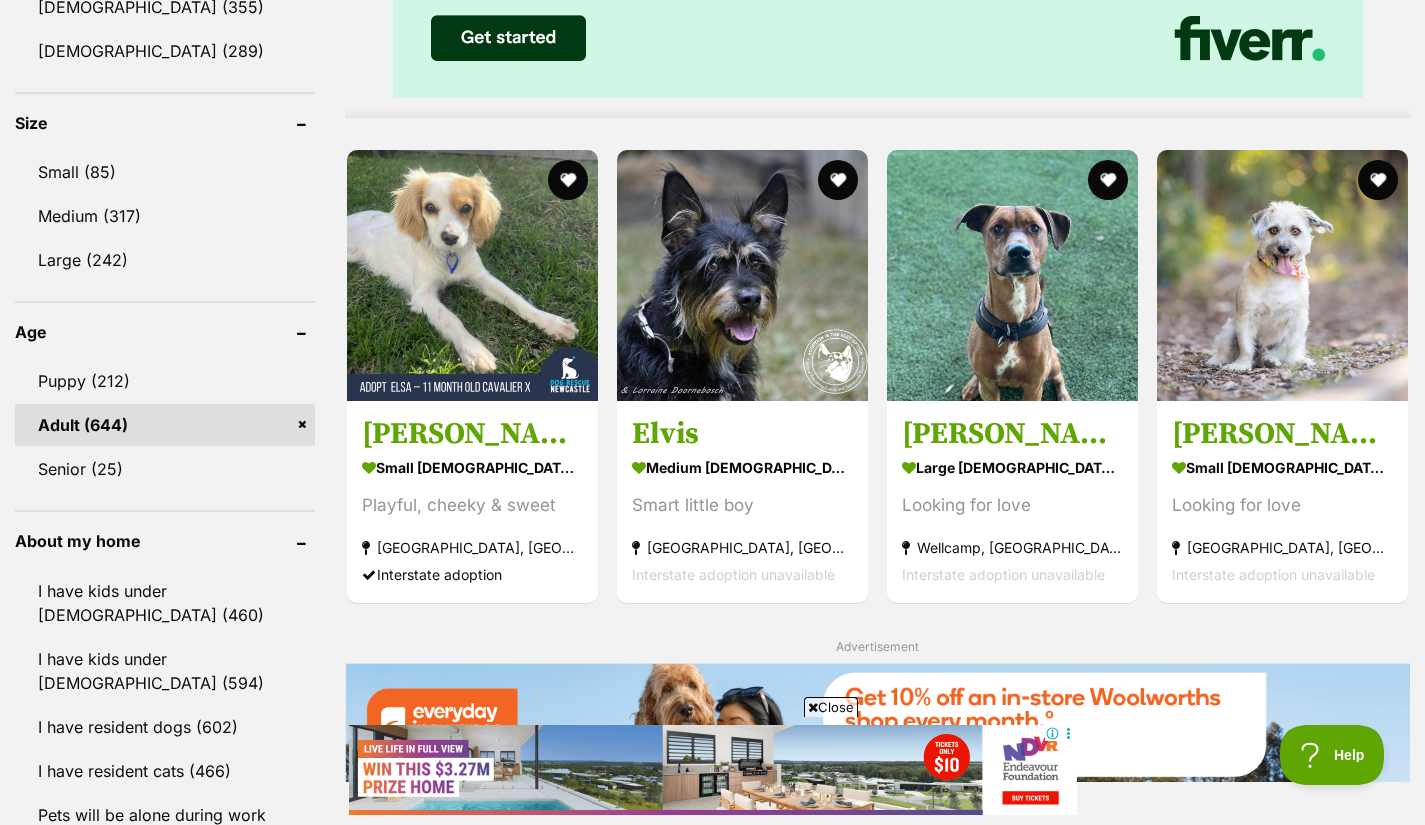 click at bounding box center (472, 275) 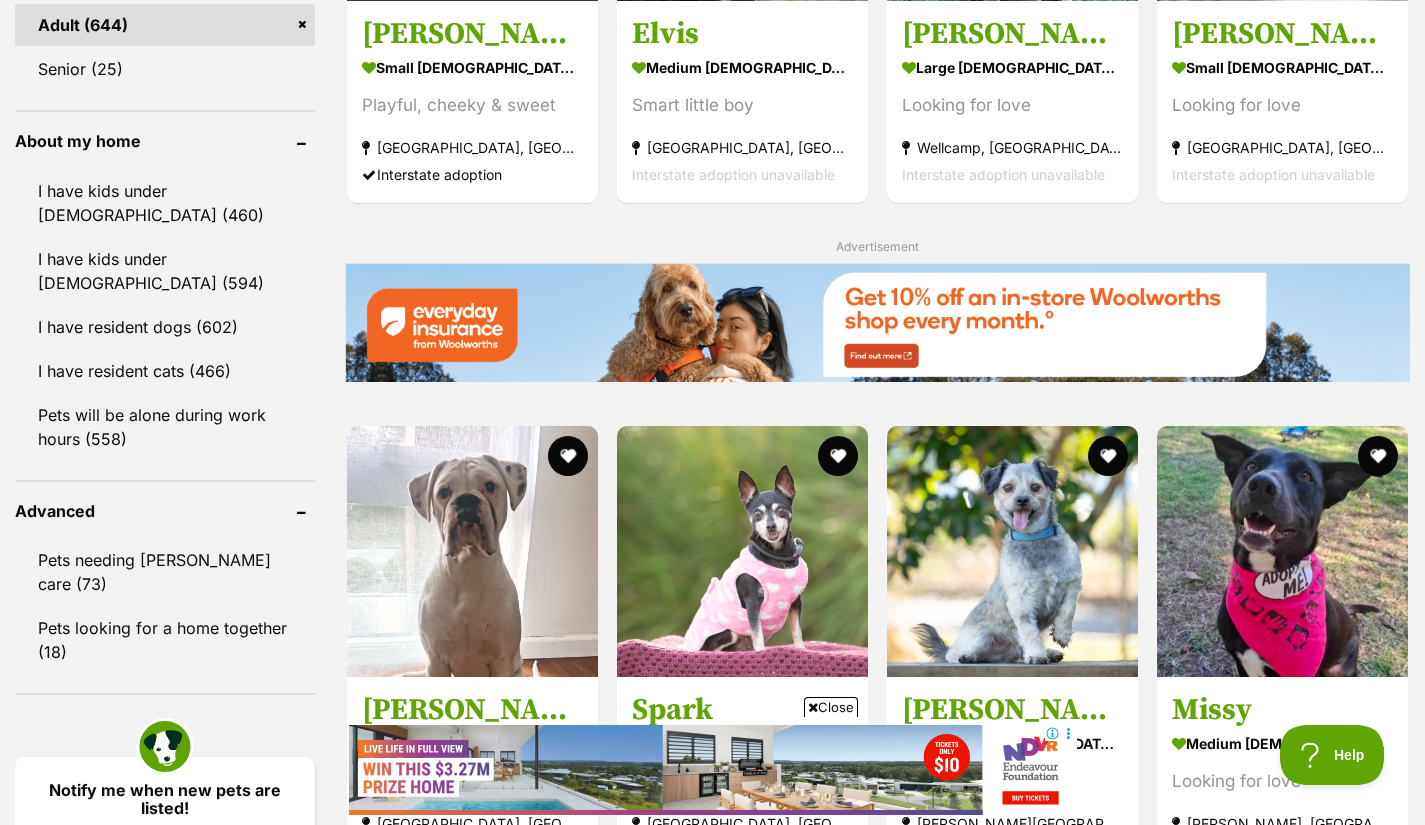 scroll, scrollTop: 2400, scrollLeft: 0, axis: vertical 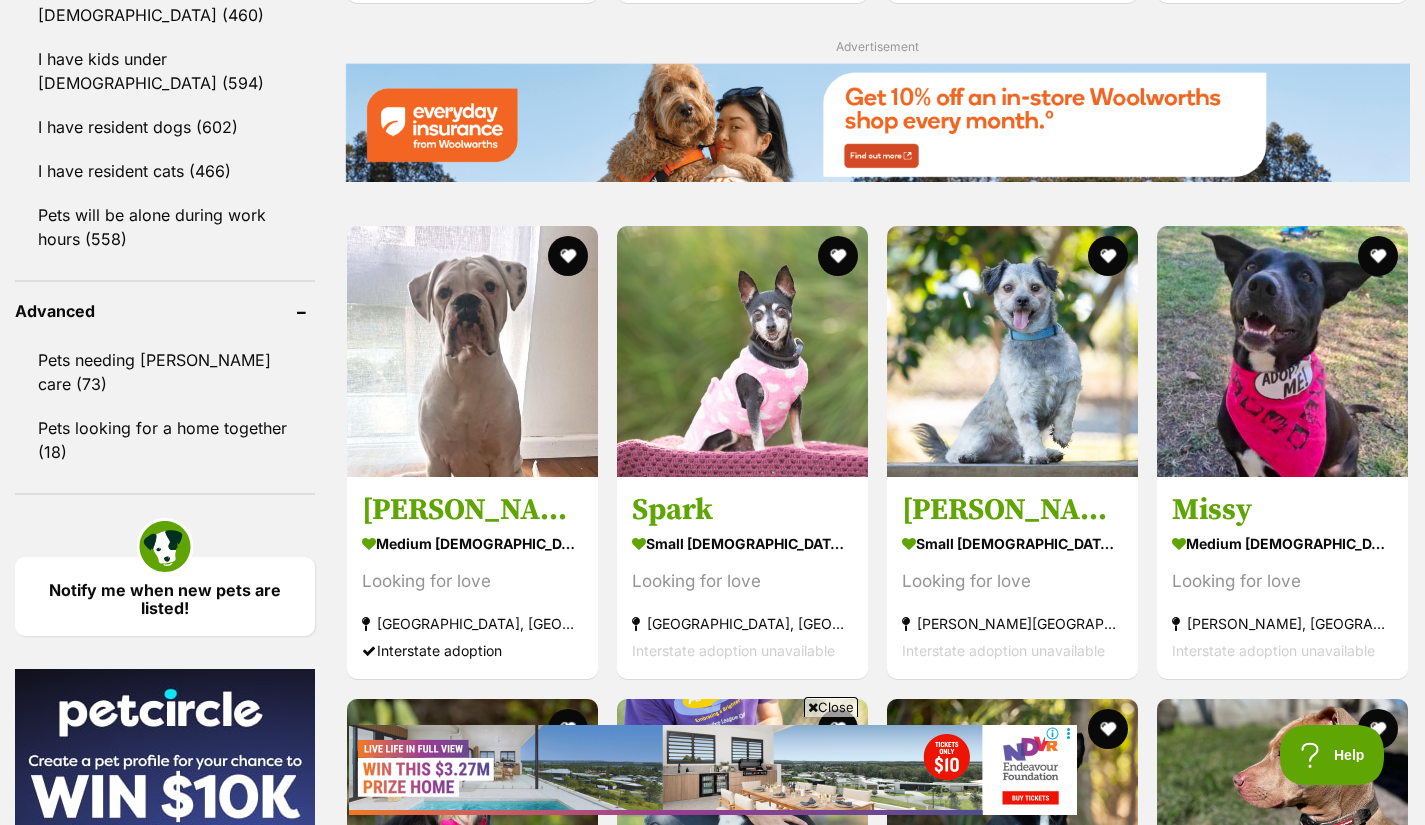 click at bounding box center [472, 351] 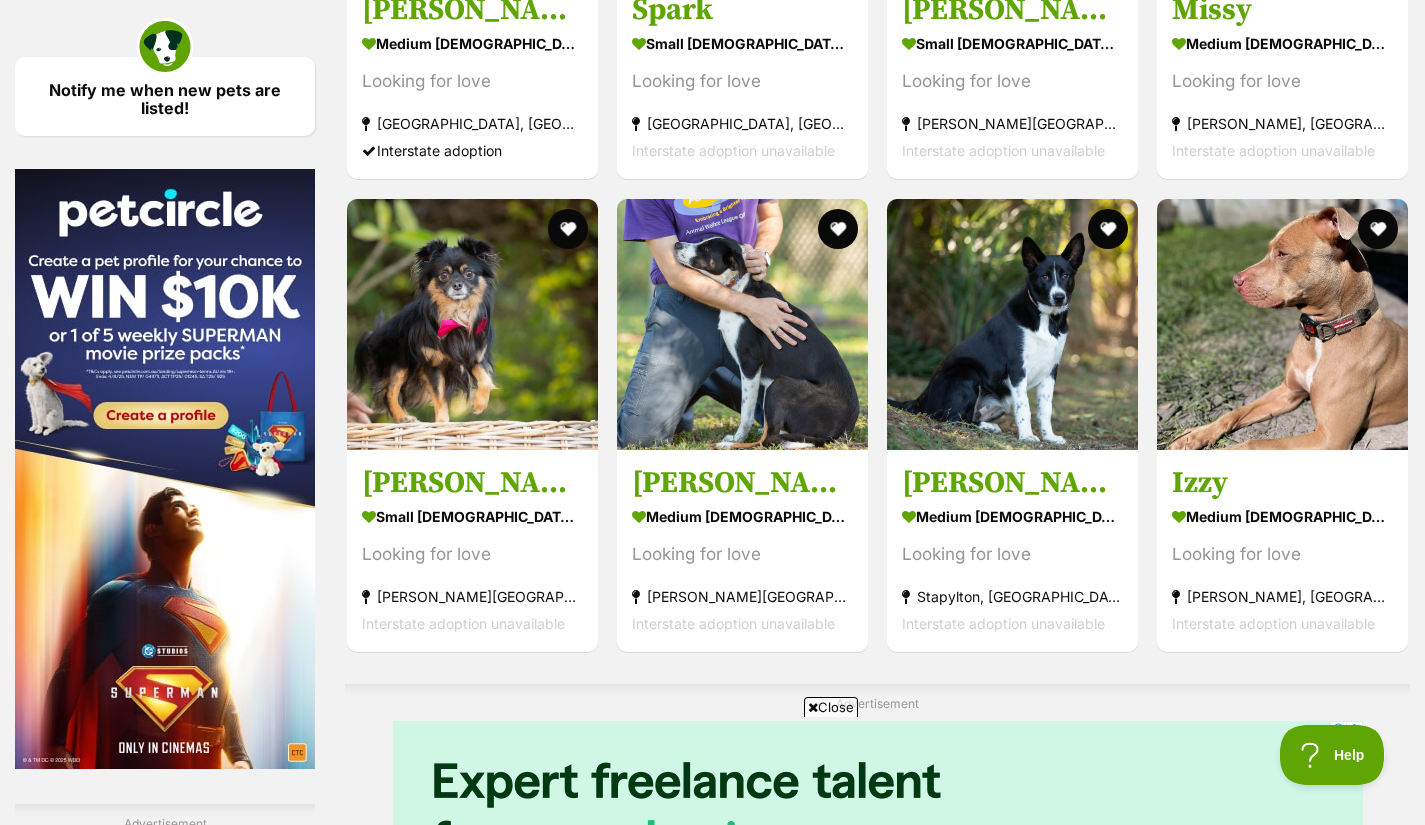 scroll, scrollTop: 3300, scrollLeft: 0, axis: vertical 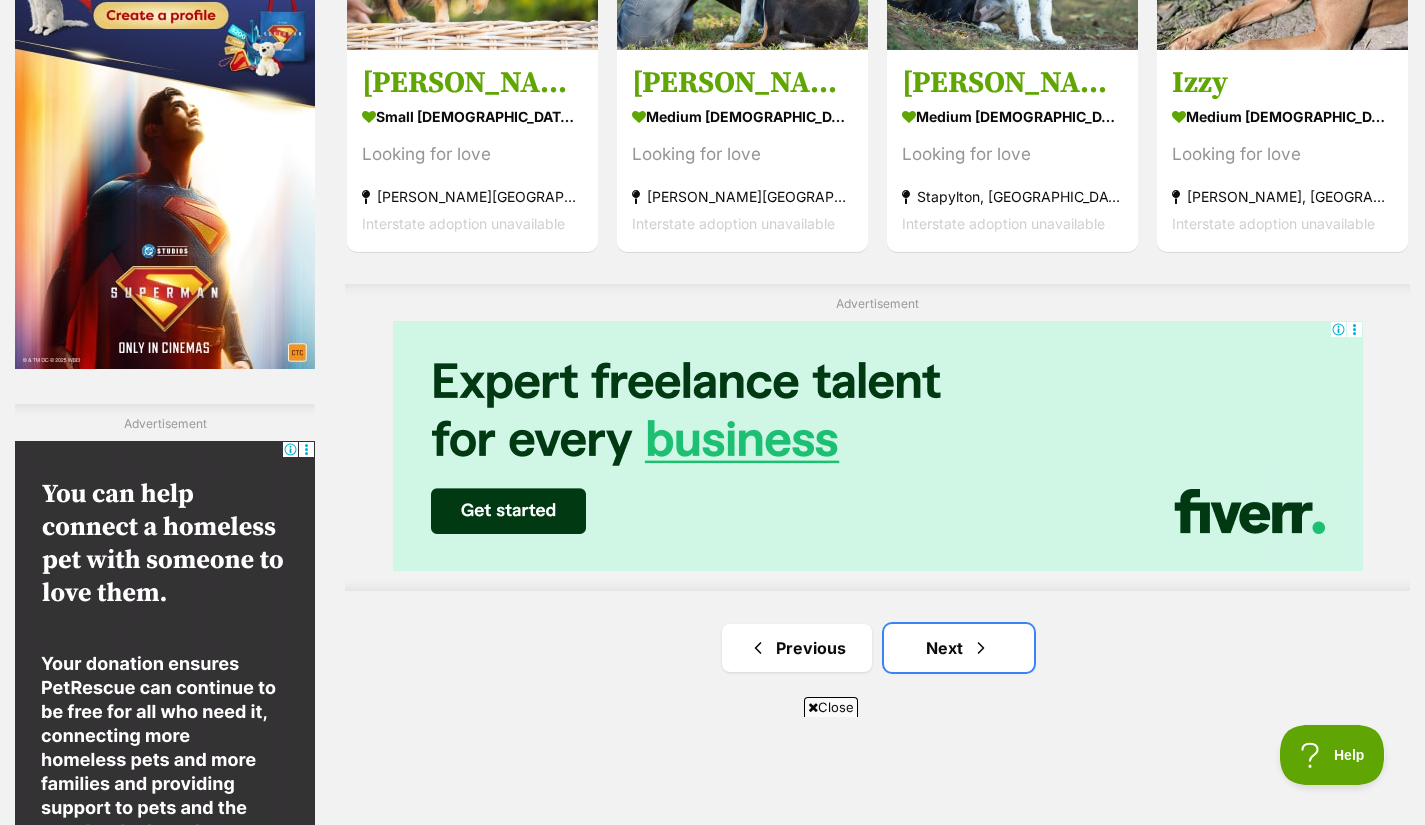 click on "Next" at bounding box center [959, 648] 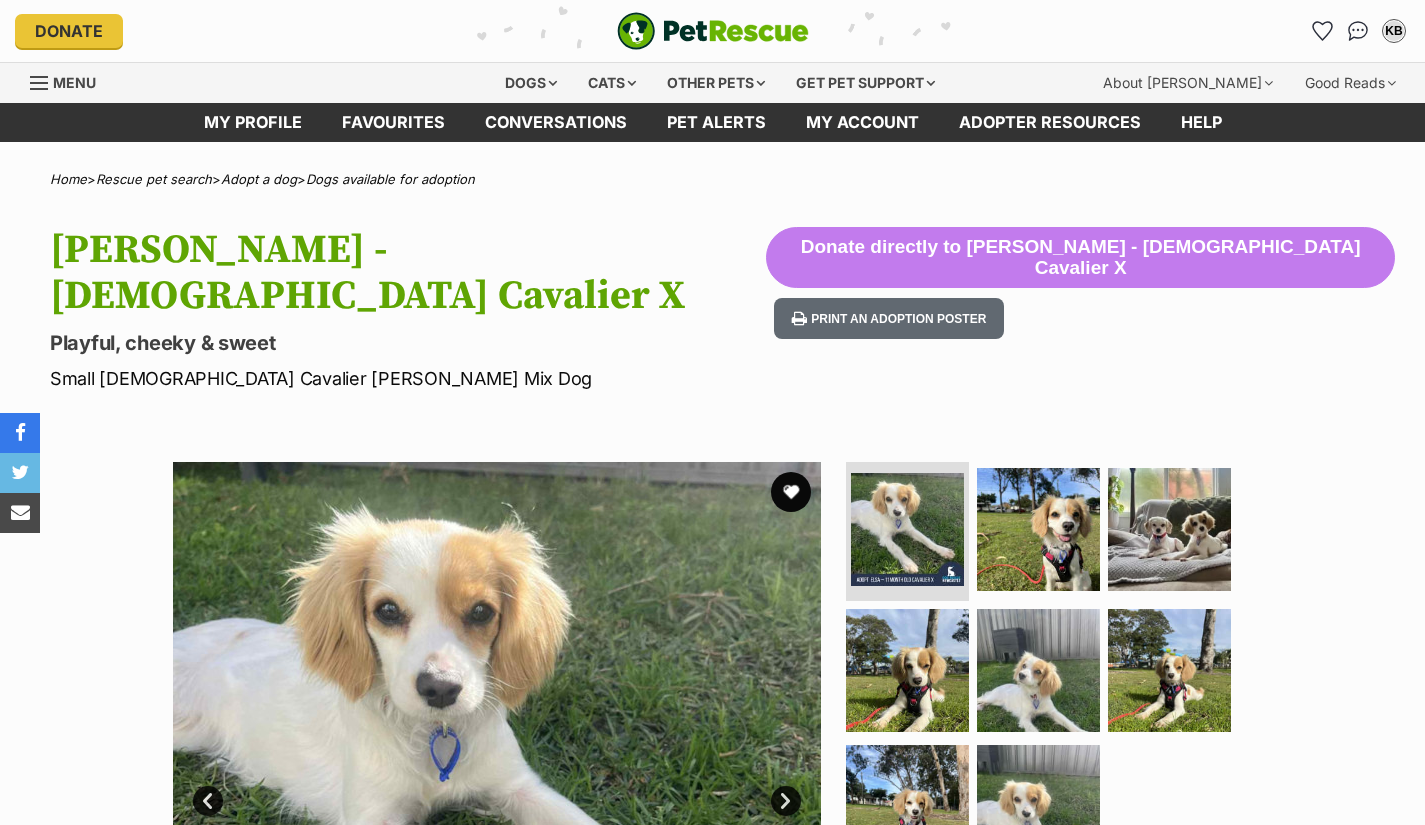 scroll, scrollTop: 0, scrollLeft: 0, axis: both 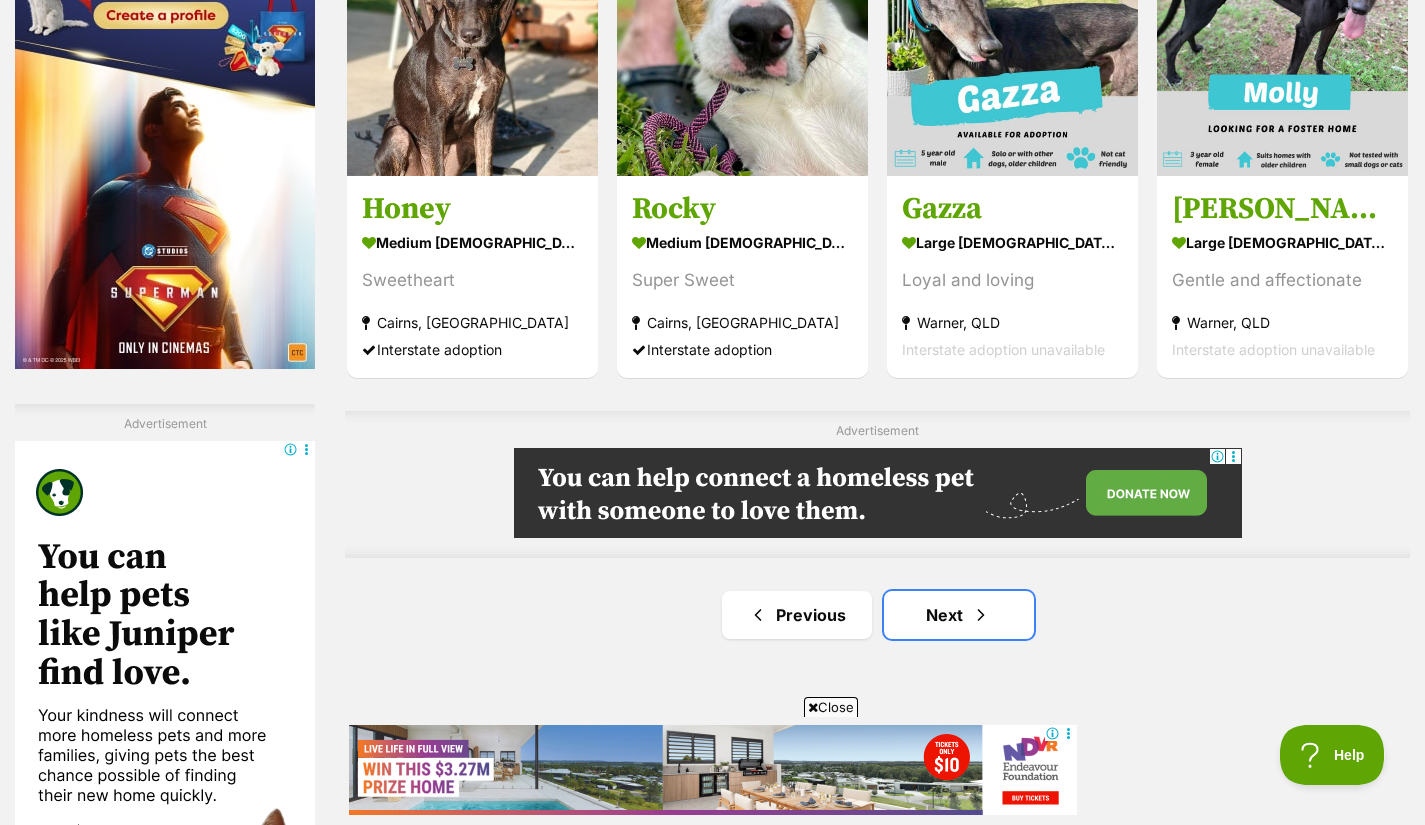 click at bounding box center (981, 615) 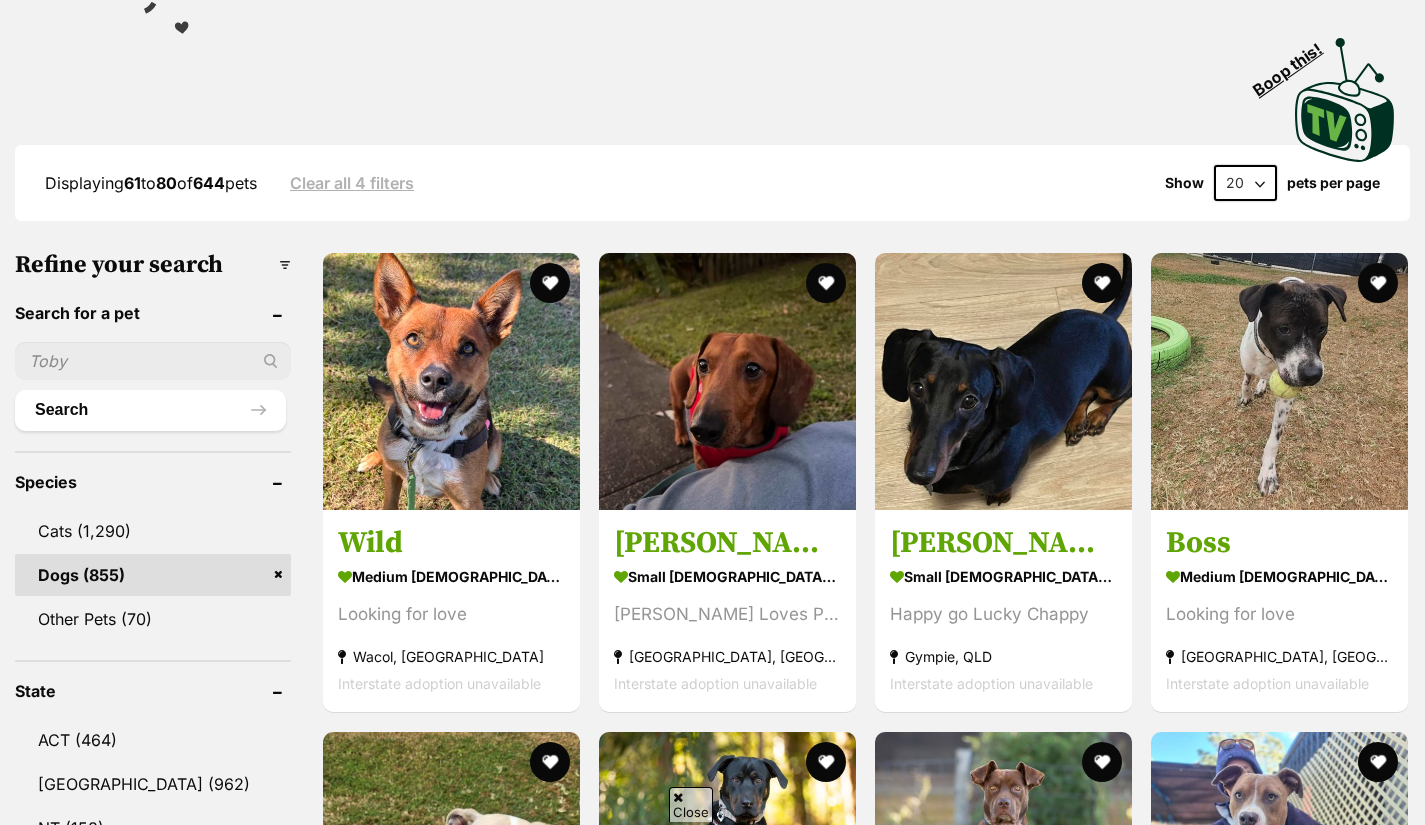 scroll, scrollTop: 400, scrollLeft: 0, axis: vertical 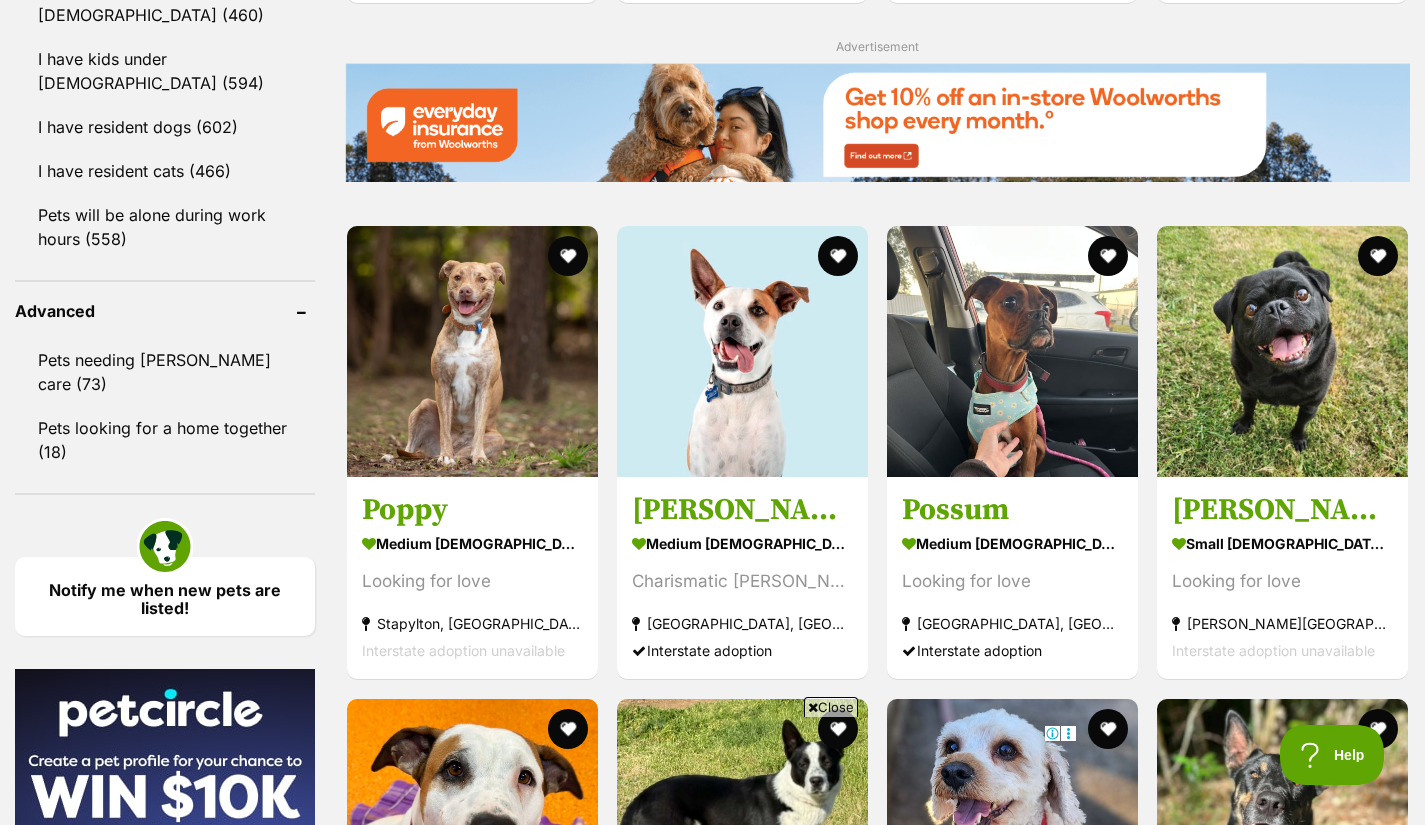 click at bounding box center (472, 351) 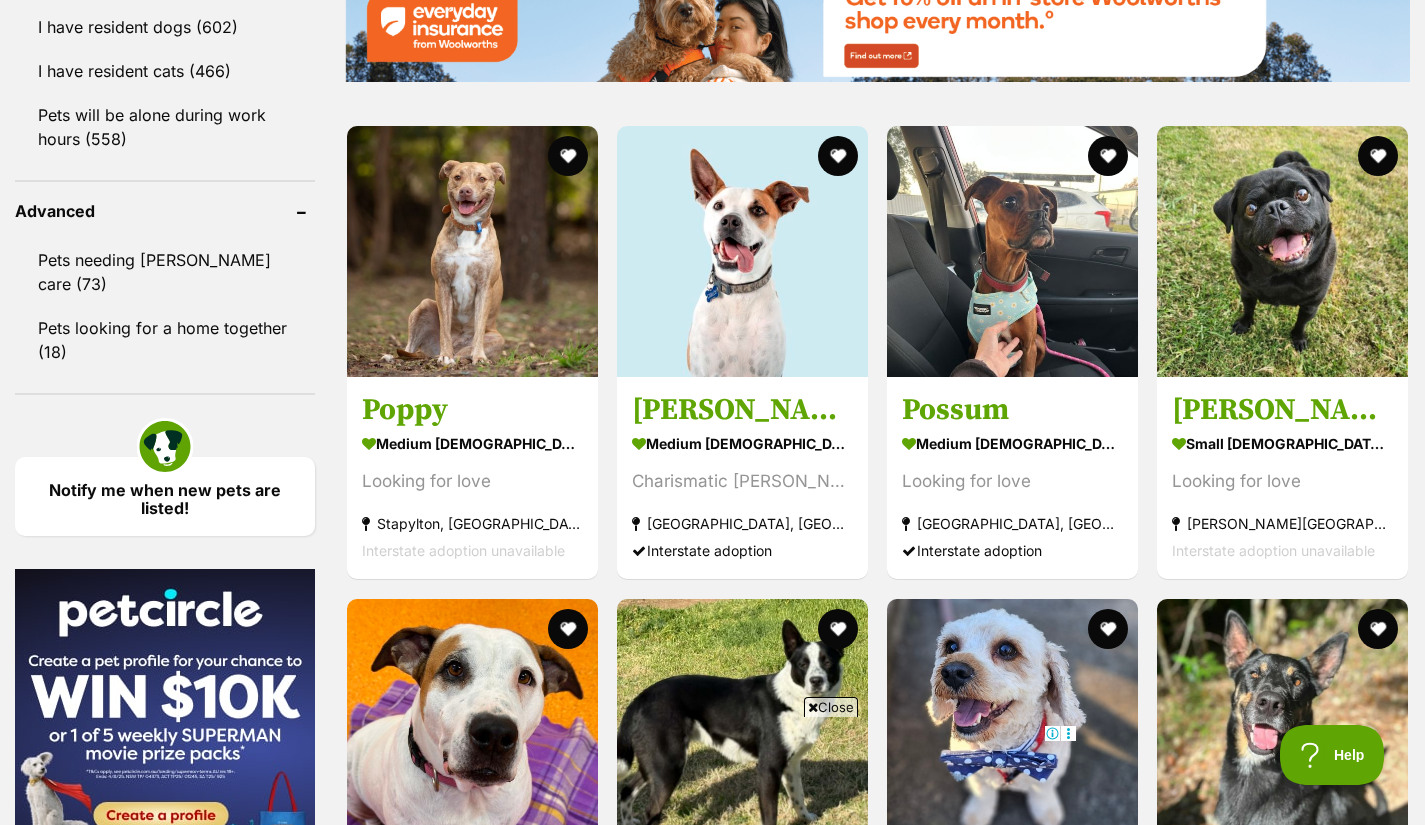 click at bounding box center [1012, 251] 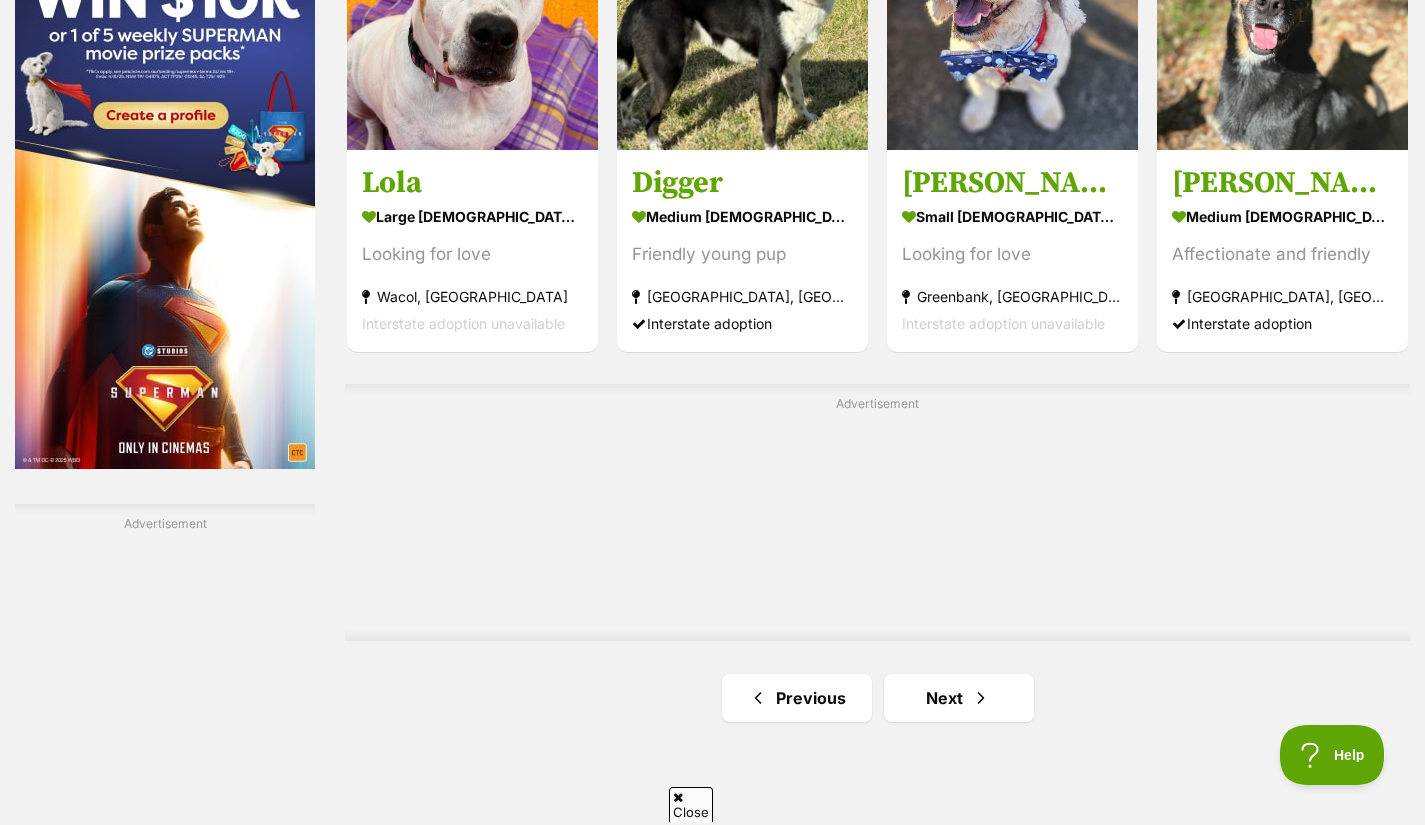 scroll, scrollTop: 3500, scrollLeft: 0, axis: vertical 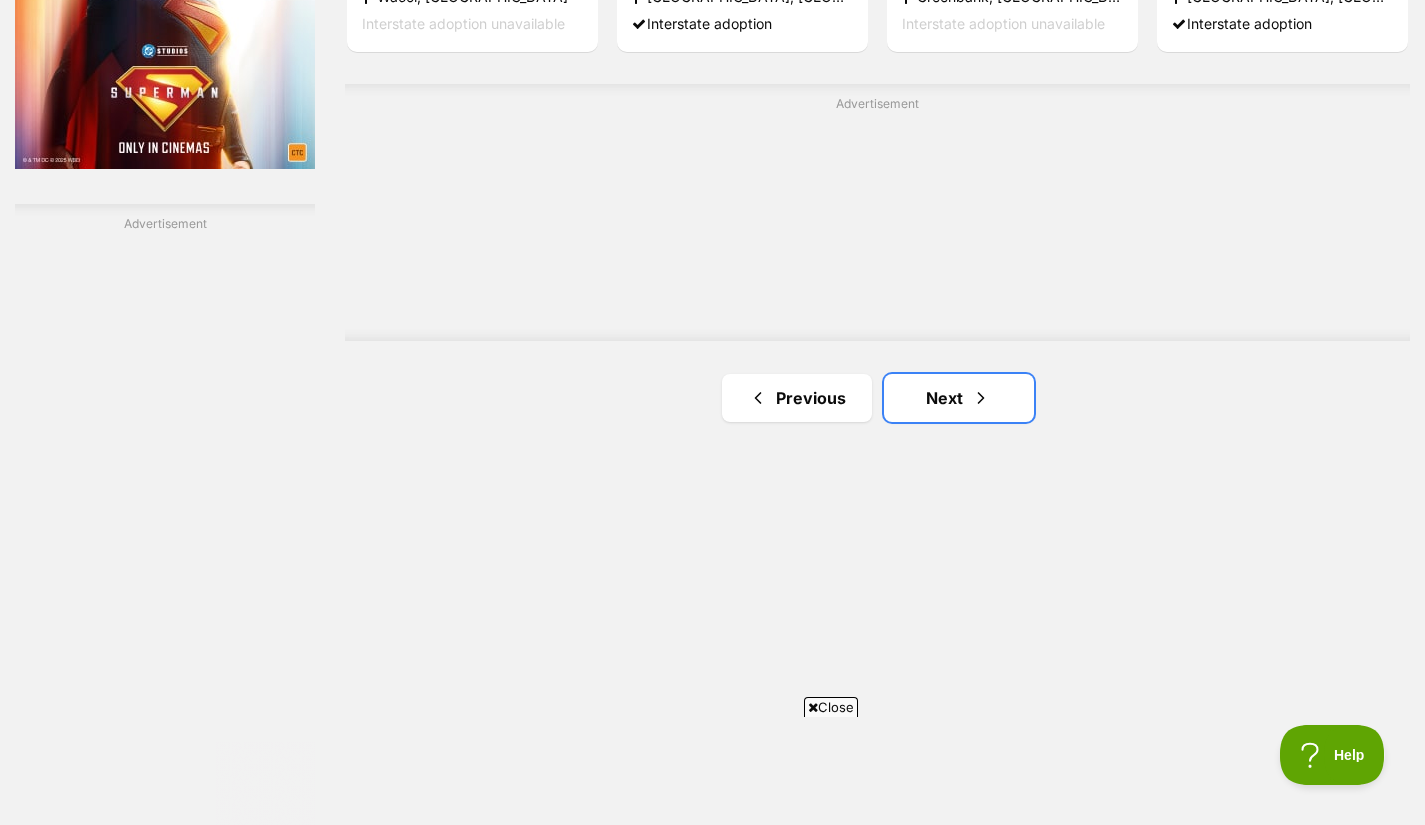 click on "Next" at bounding box center [959, 398] 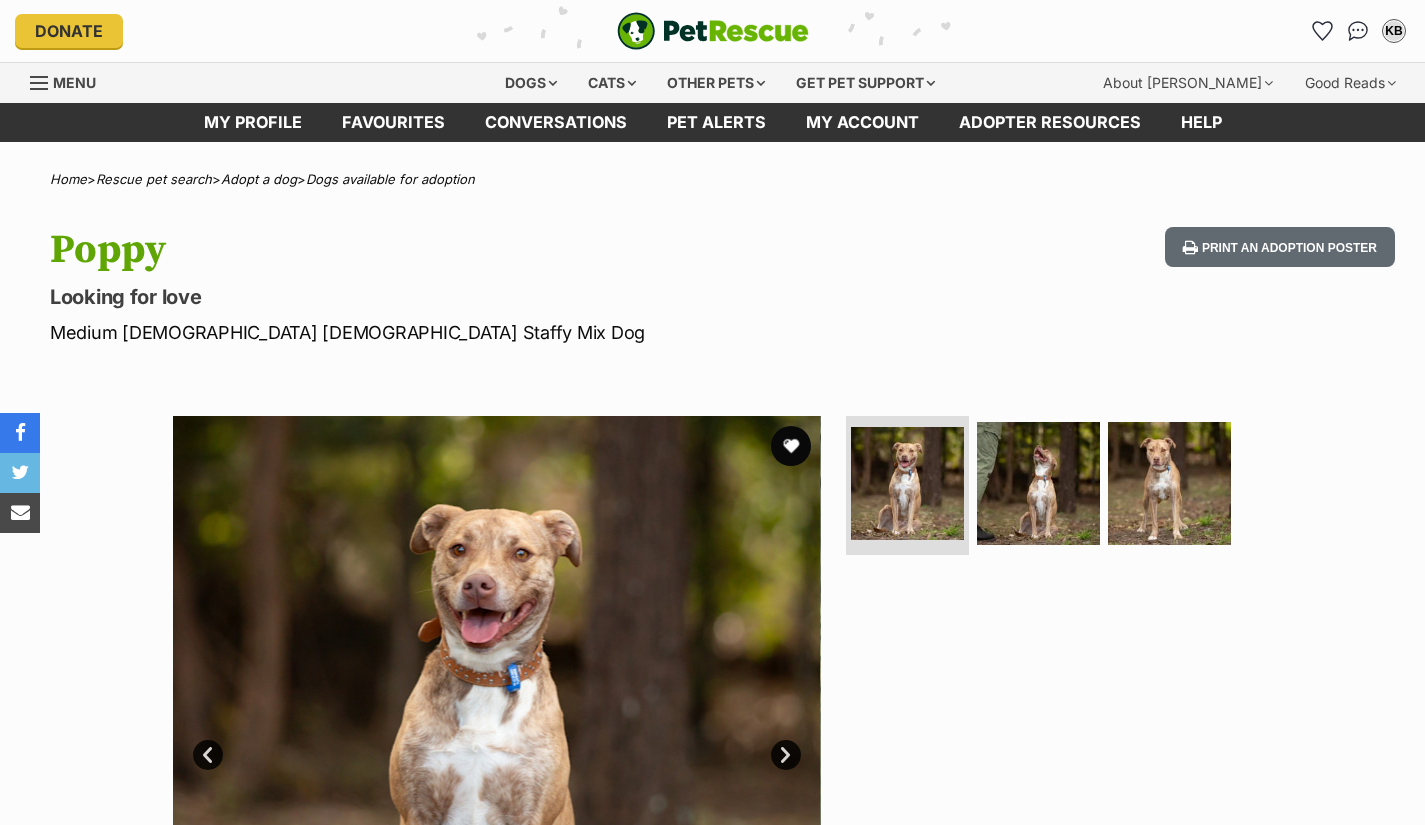 scroll, scrollTop: 400, scrollLeft: 0, axis: vertical 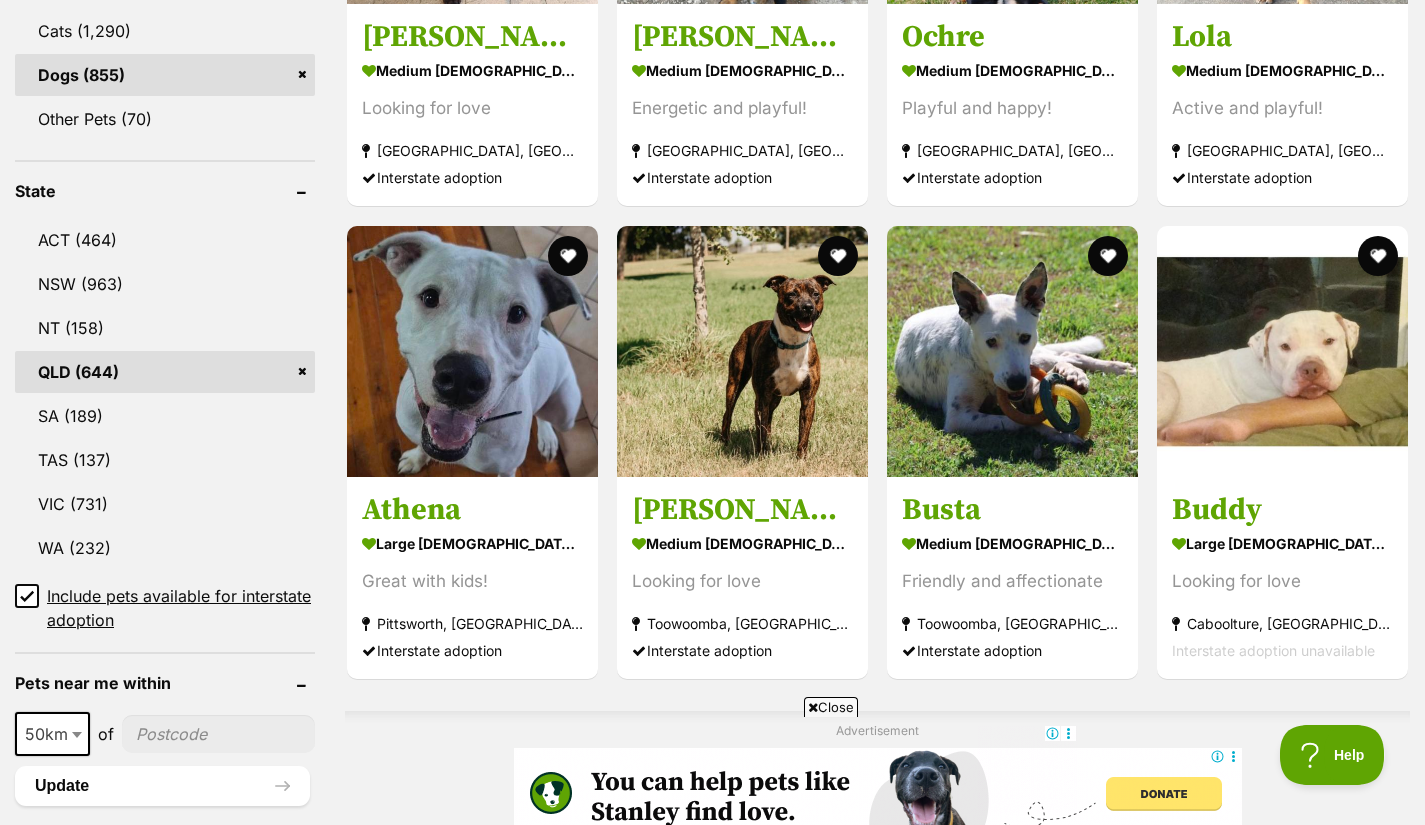 click at bounding box center [1282, 351] 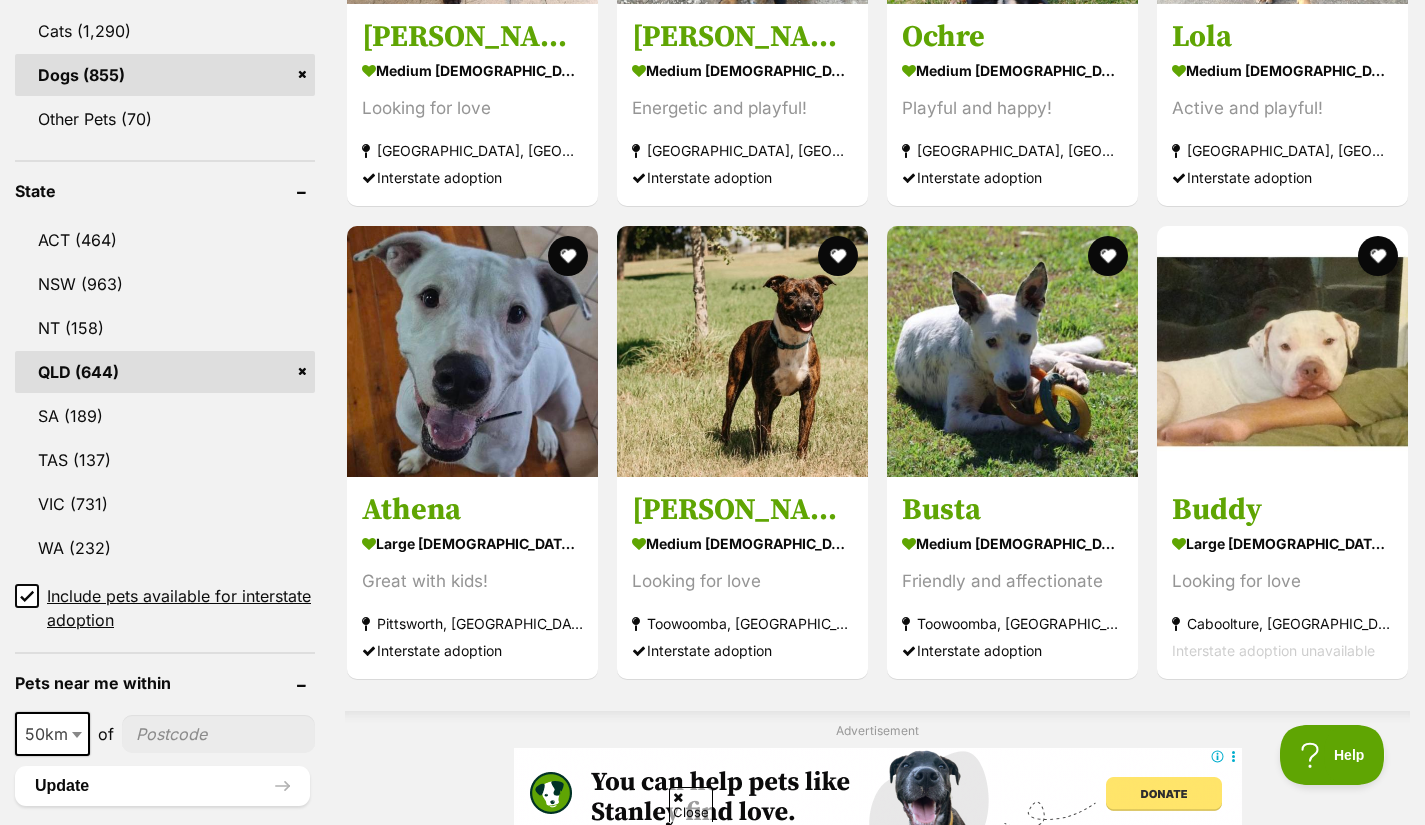 click at bounding box center (1378, 256) 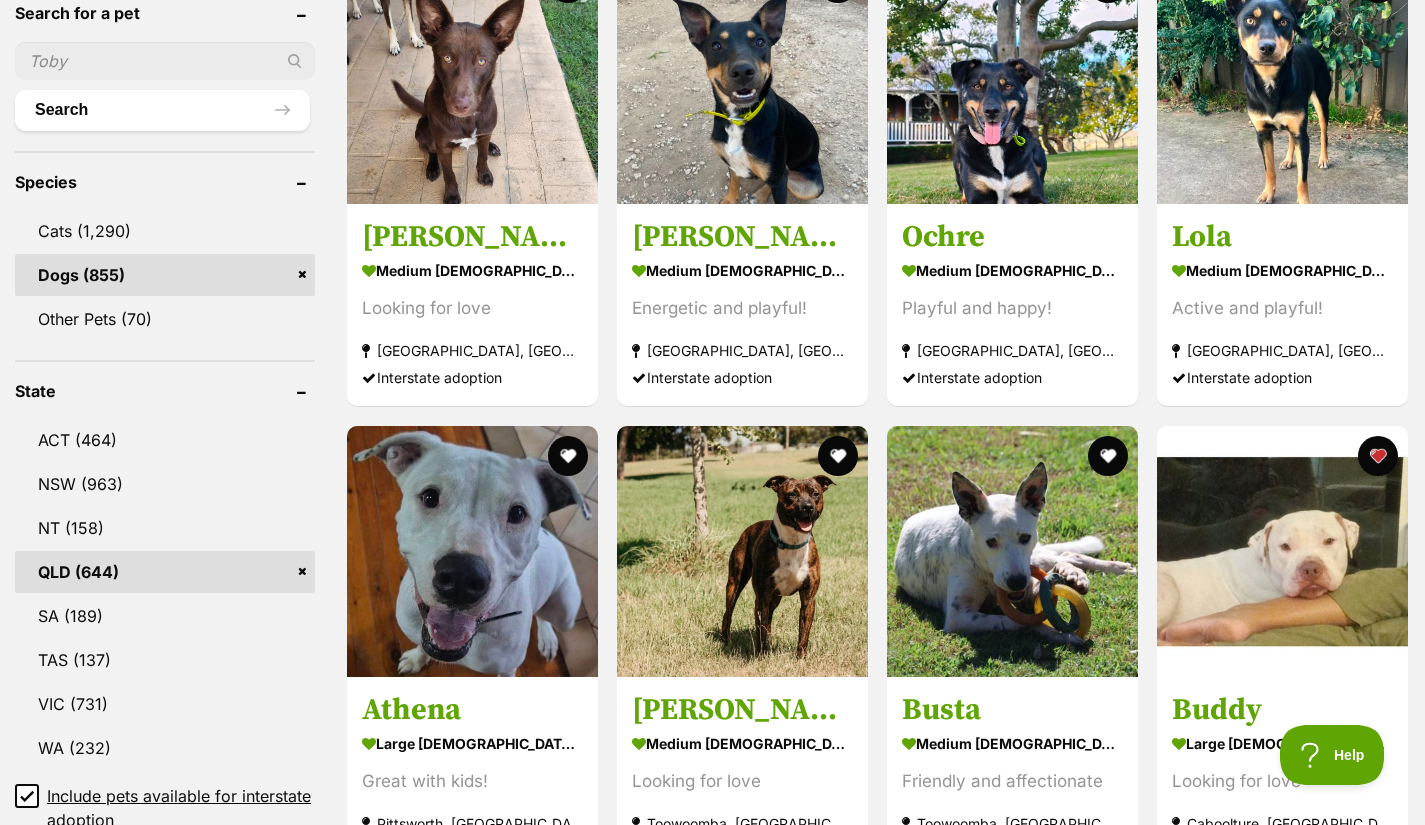 scroll, scrollTop: 0, scrollLeft: 0, axis: both 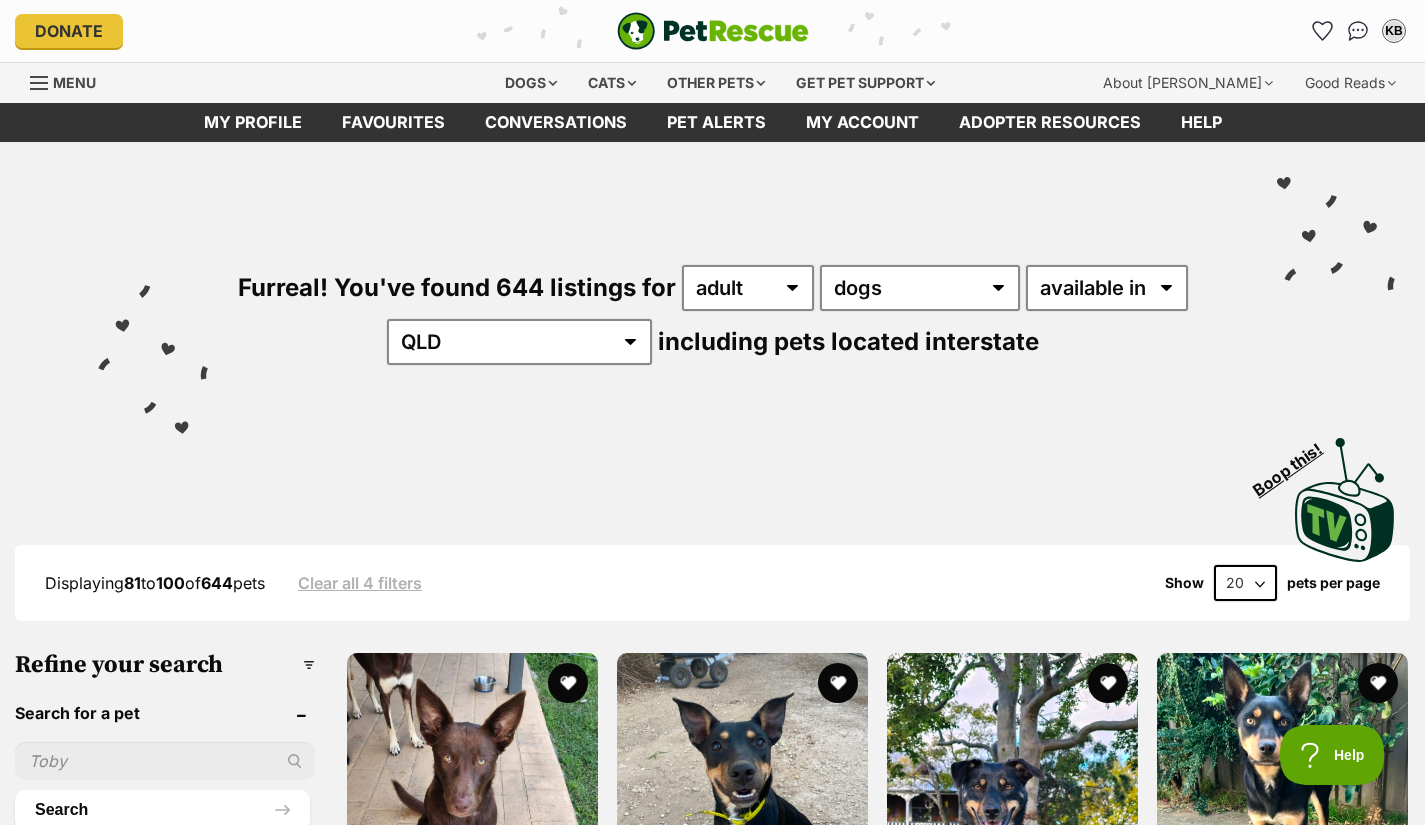 click on "Cats" at bounding box center (612, 83) 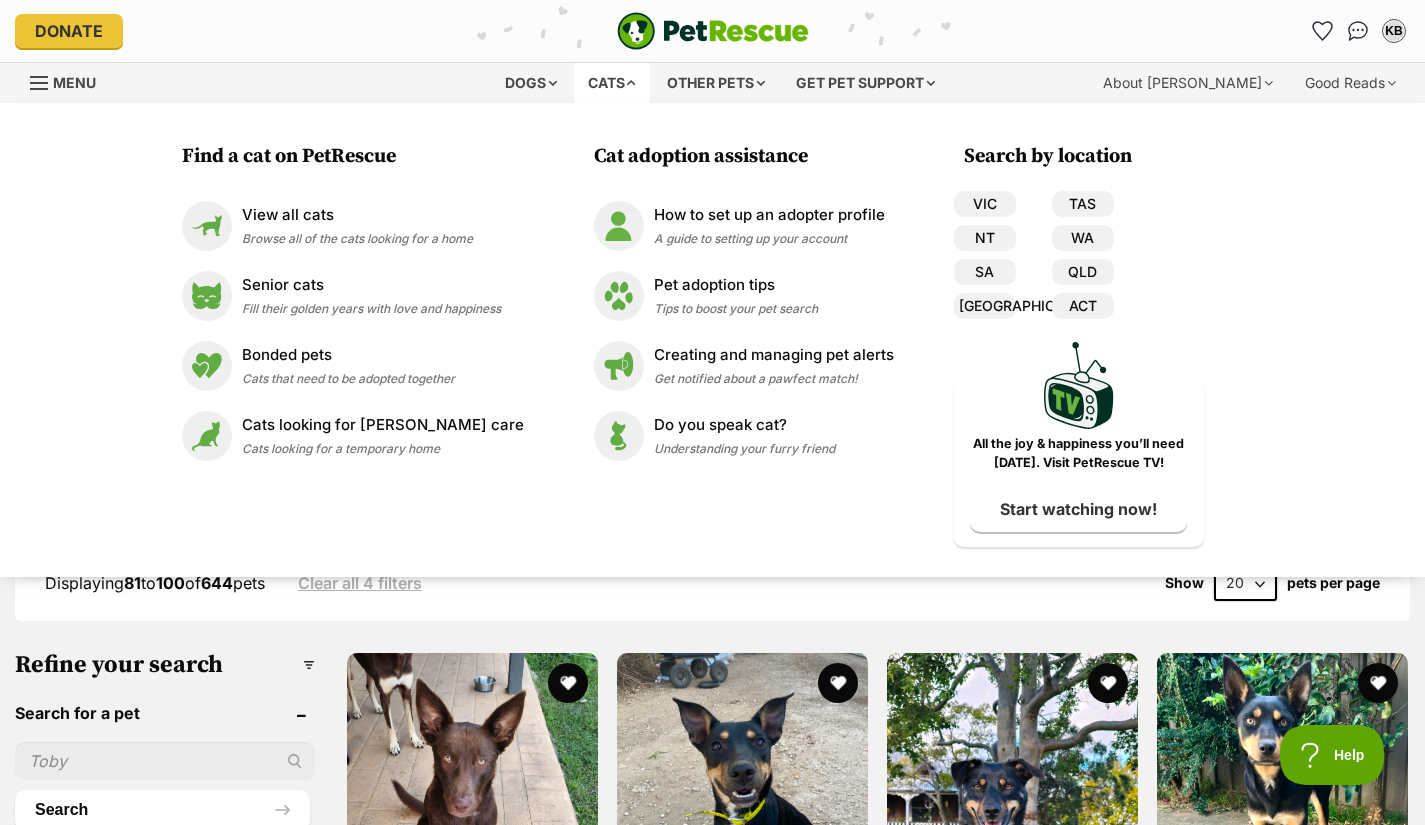 click on "View all cats" at bounding box center [357, 215] 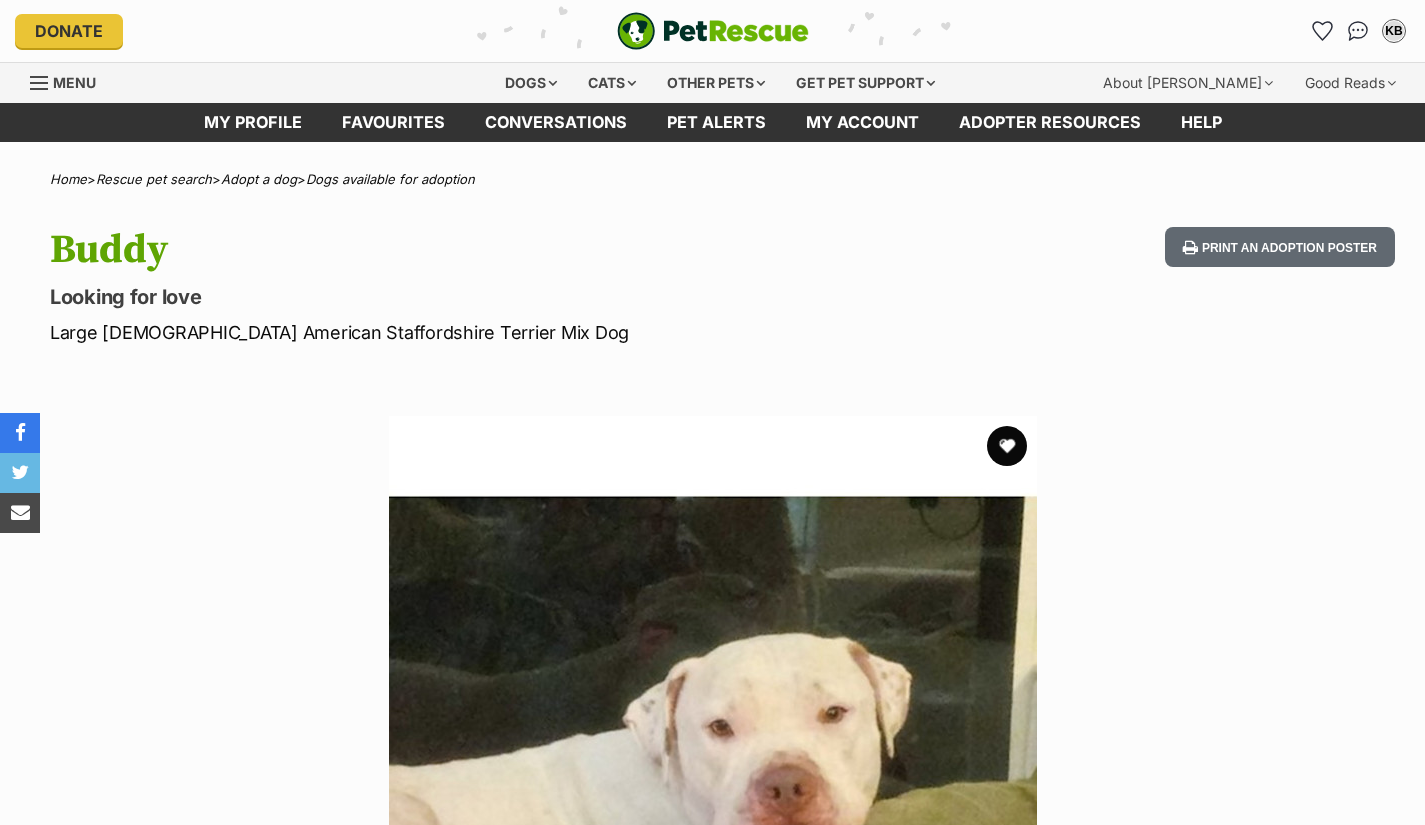 scroll, scrollTop: 0, scrollLeft: 0, axis: both 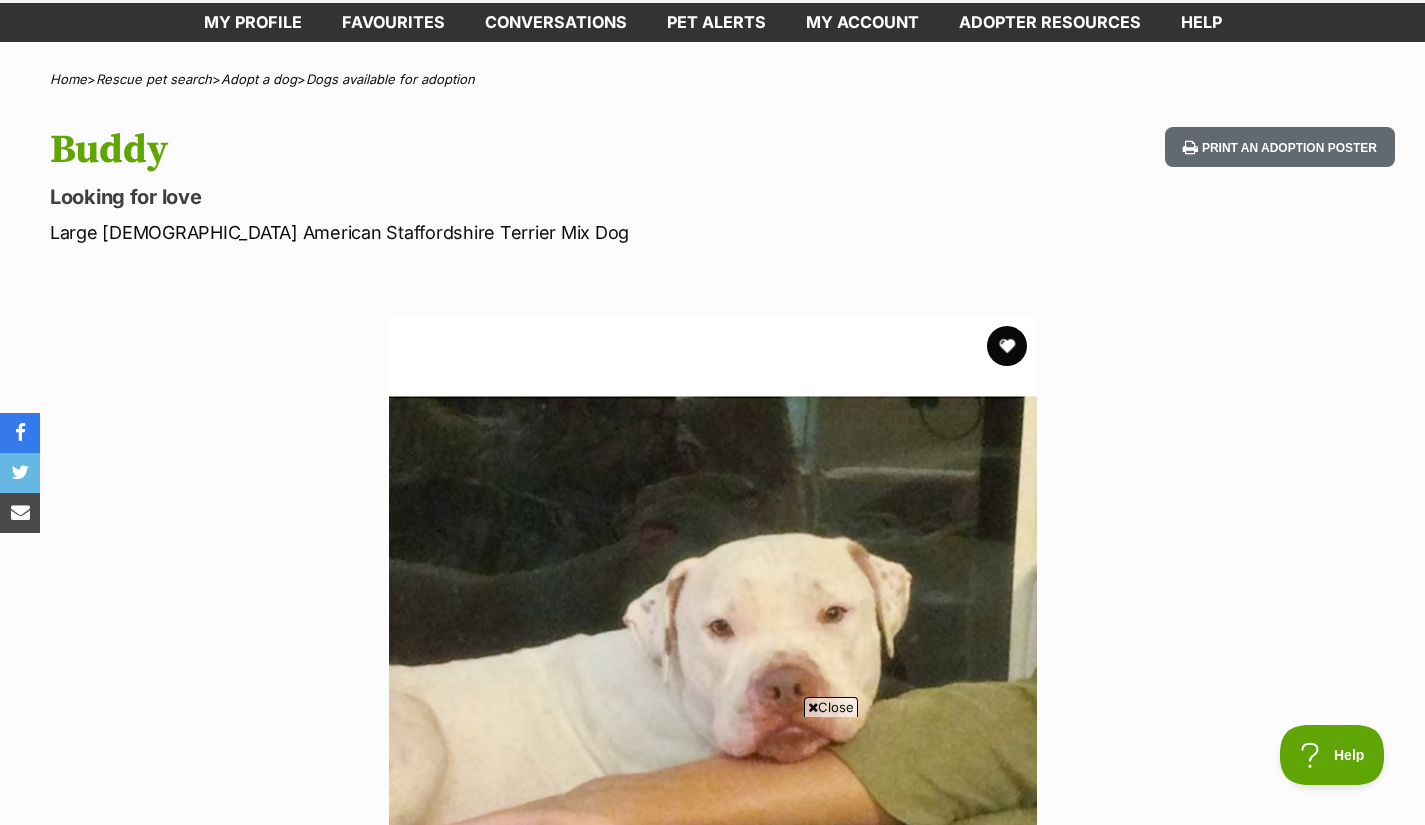 click at bounding box center (1007, 346) 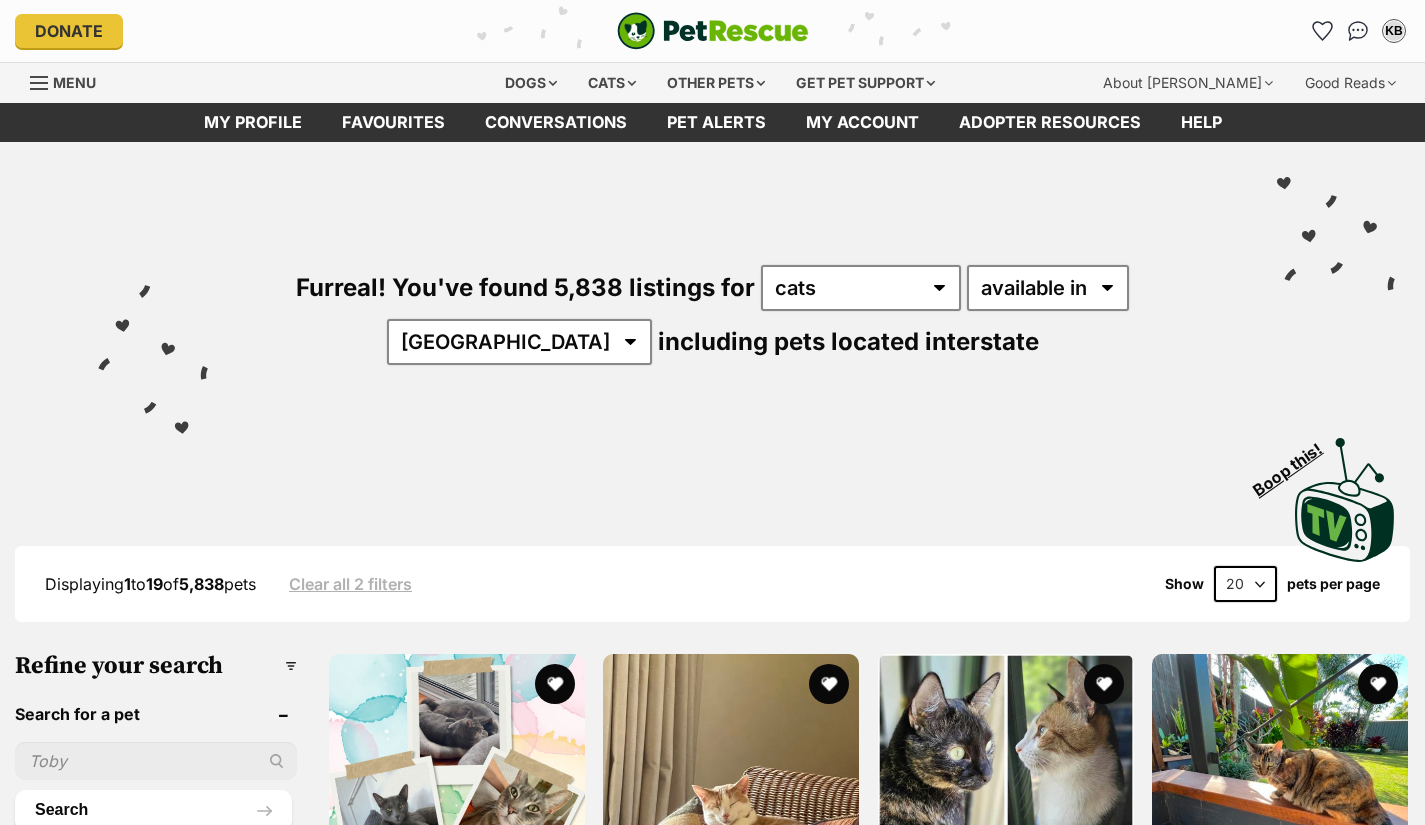 scroll, scrollTop: 0, scrollLeft: 0, axis: both 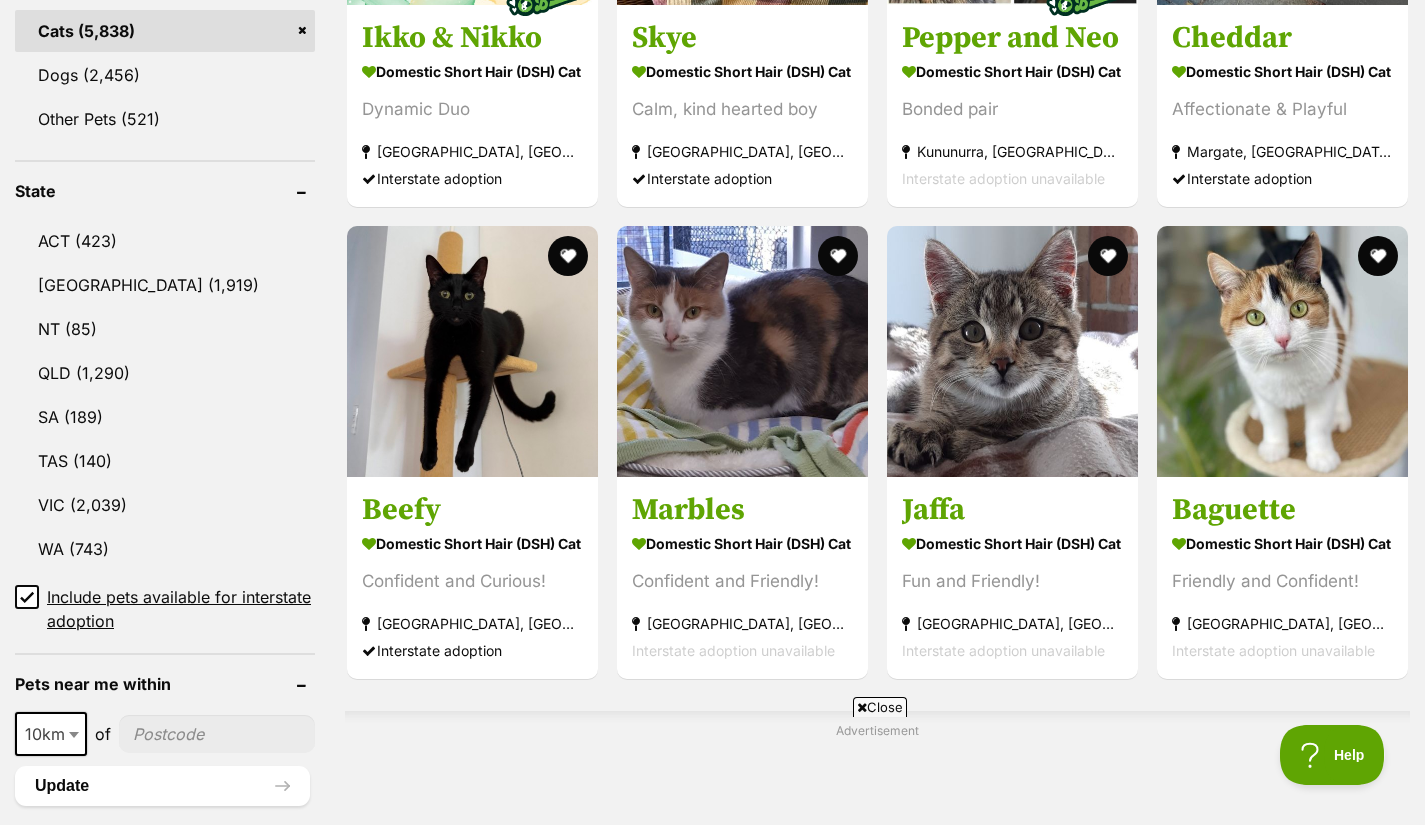 click on "QLD (1,290)" at bounding box center (165, 373) 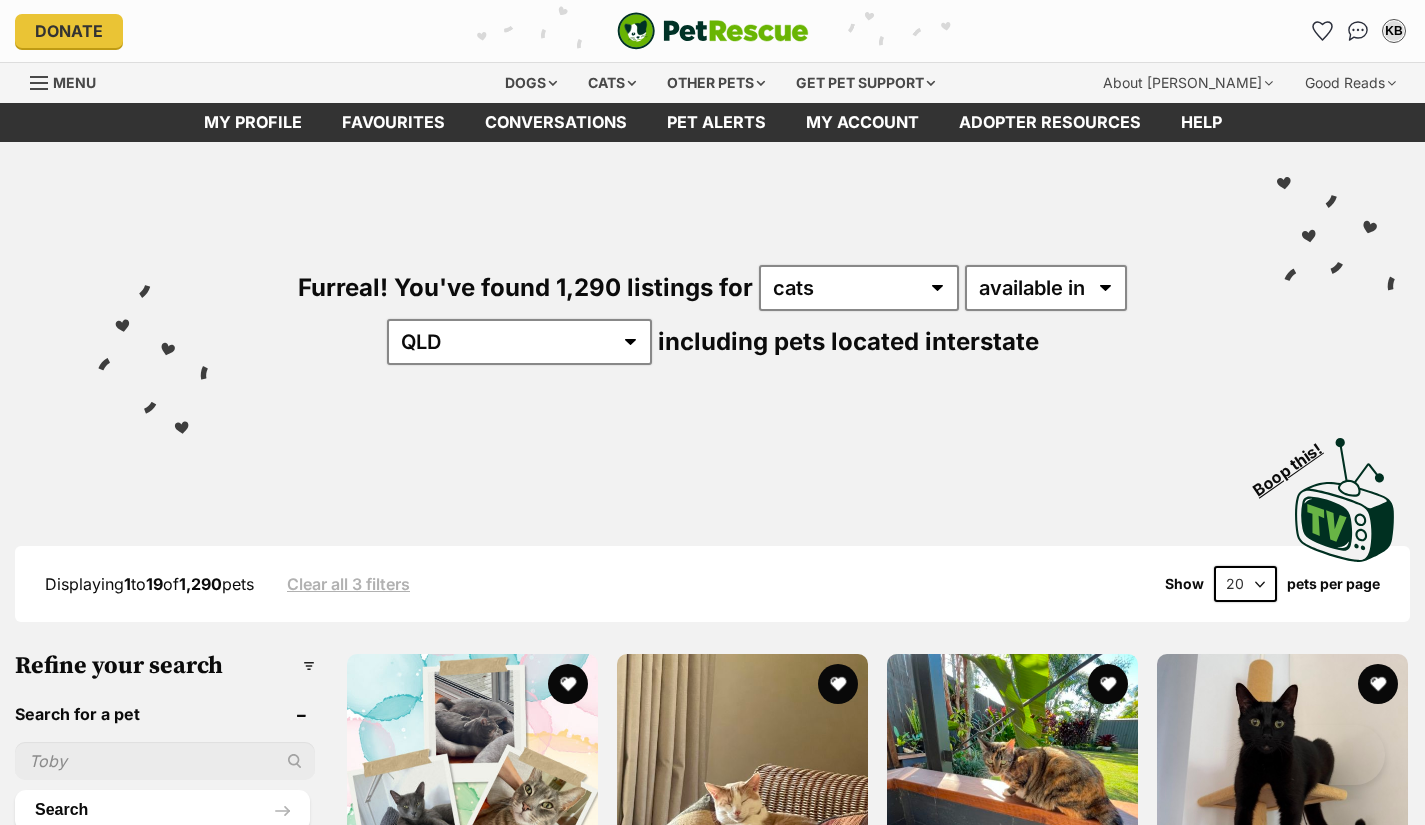 scroll, scrollTop: 0, scrollLeft: 0, axis: both 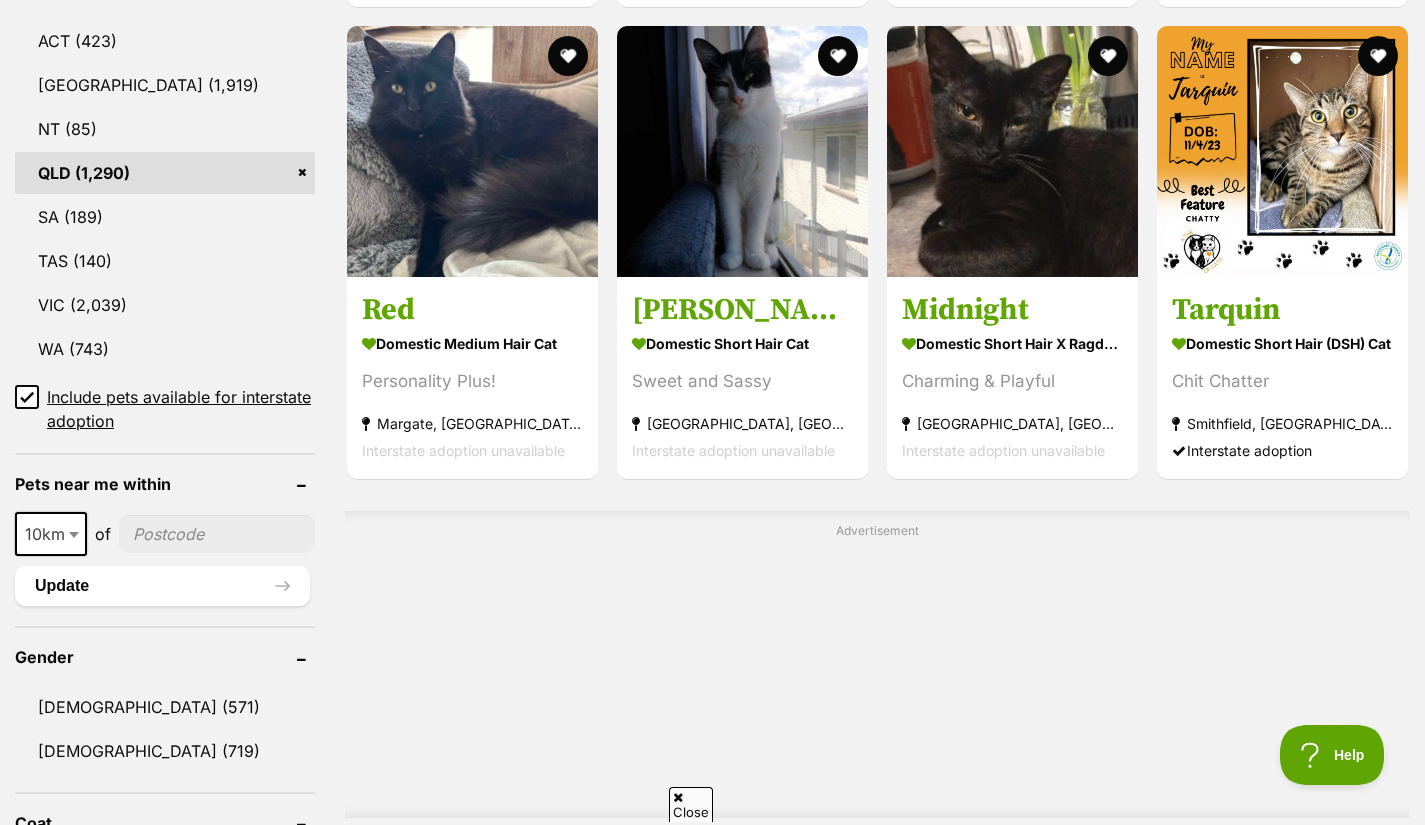 click at bounding box center (1012, 151) 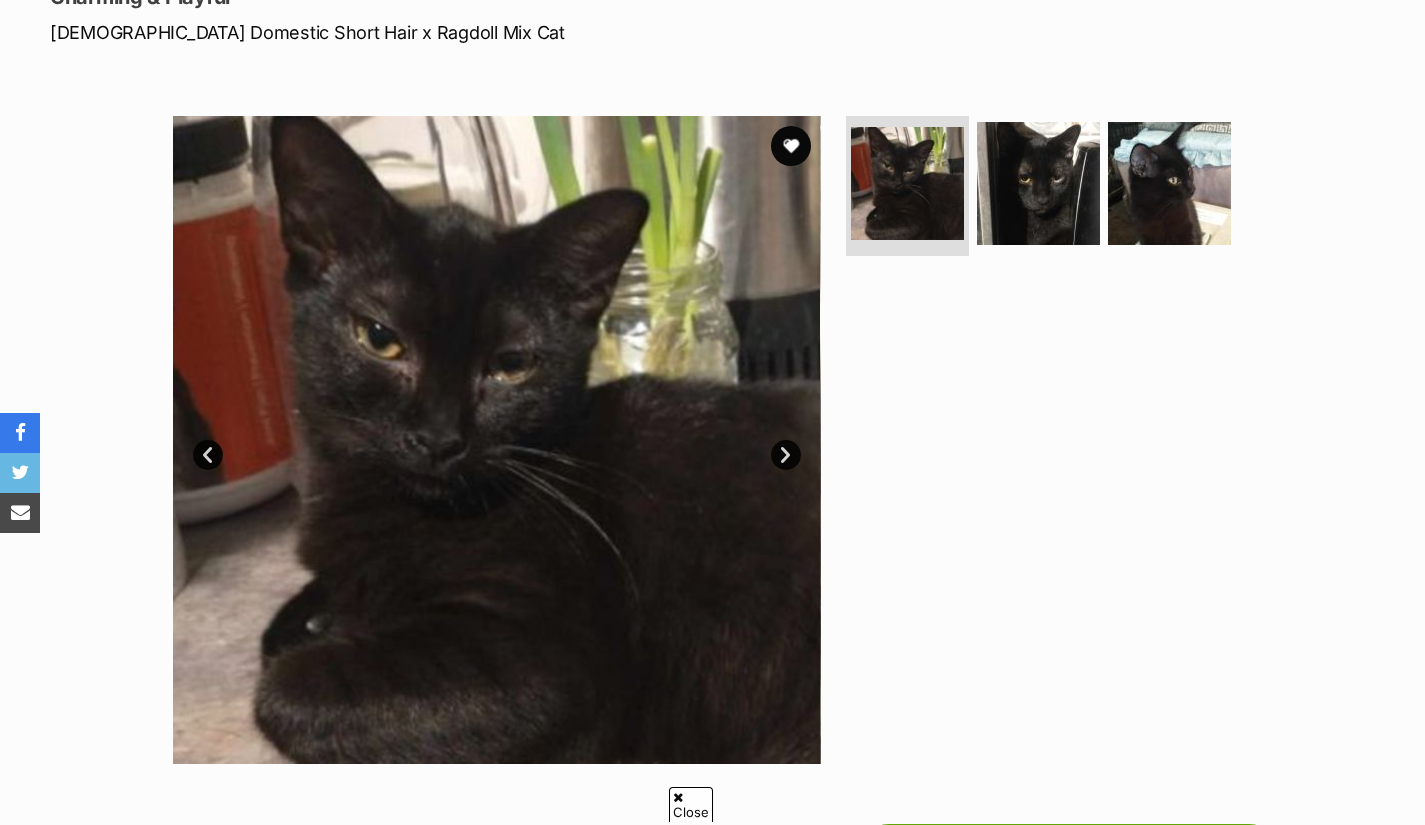 scroll, scrollTop: 700, scrollLeft: 0, axis: vertical 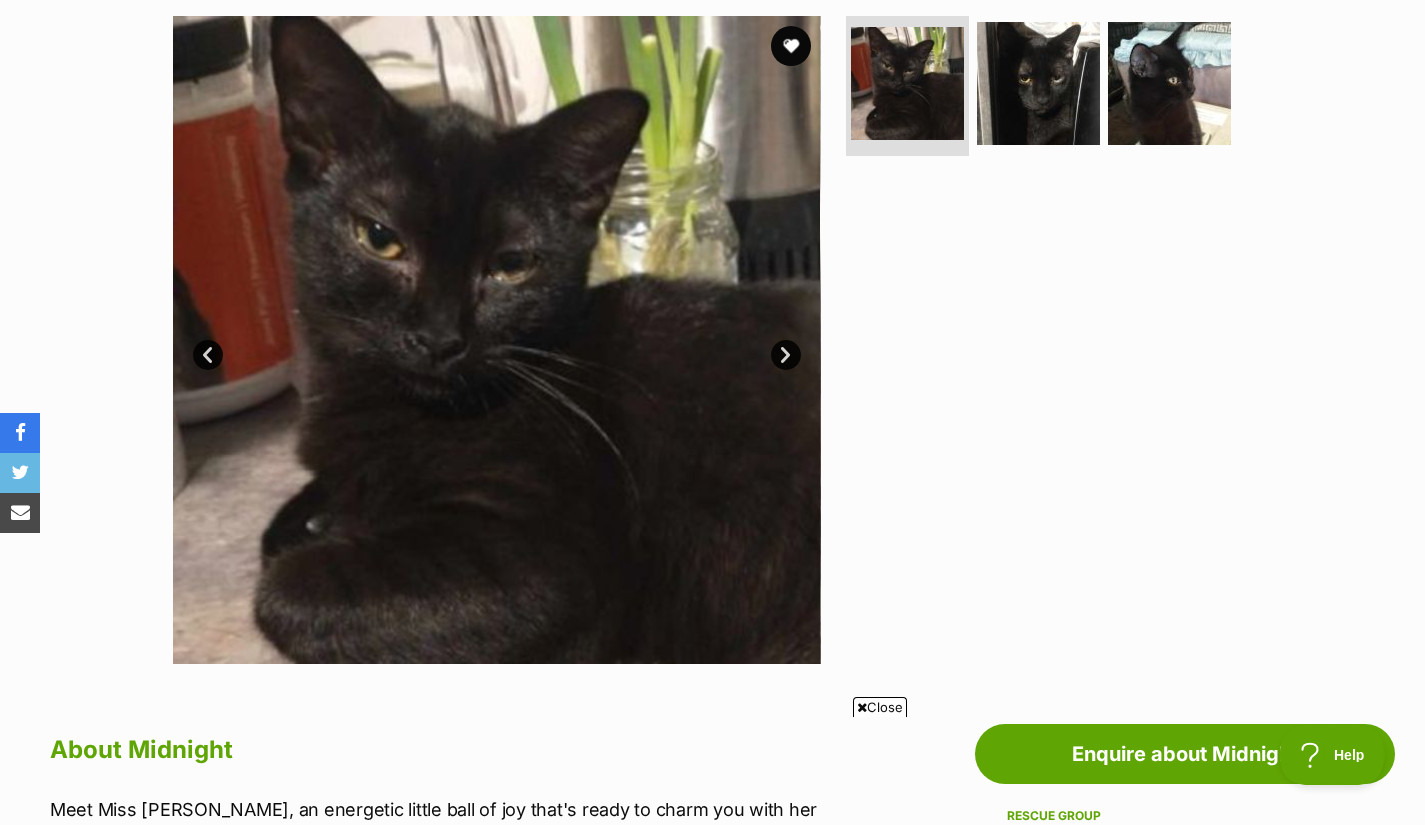 click on "Next" at bounding box center [786, 355] 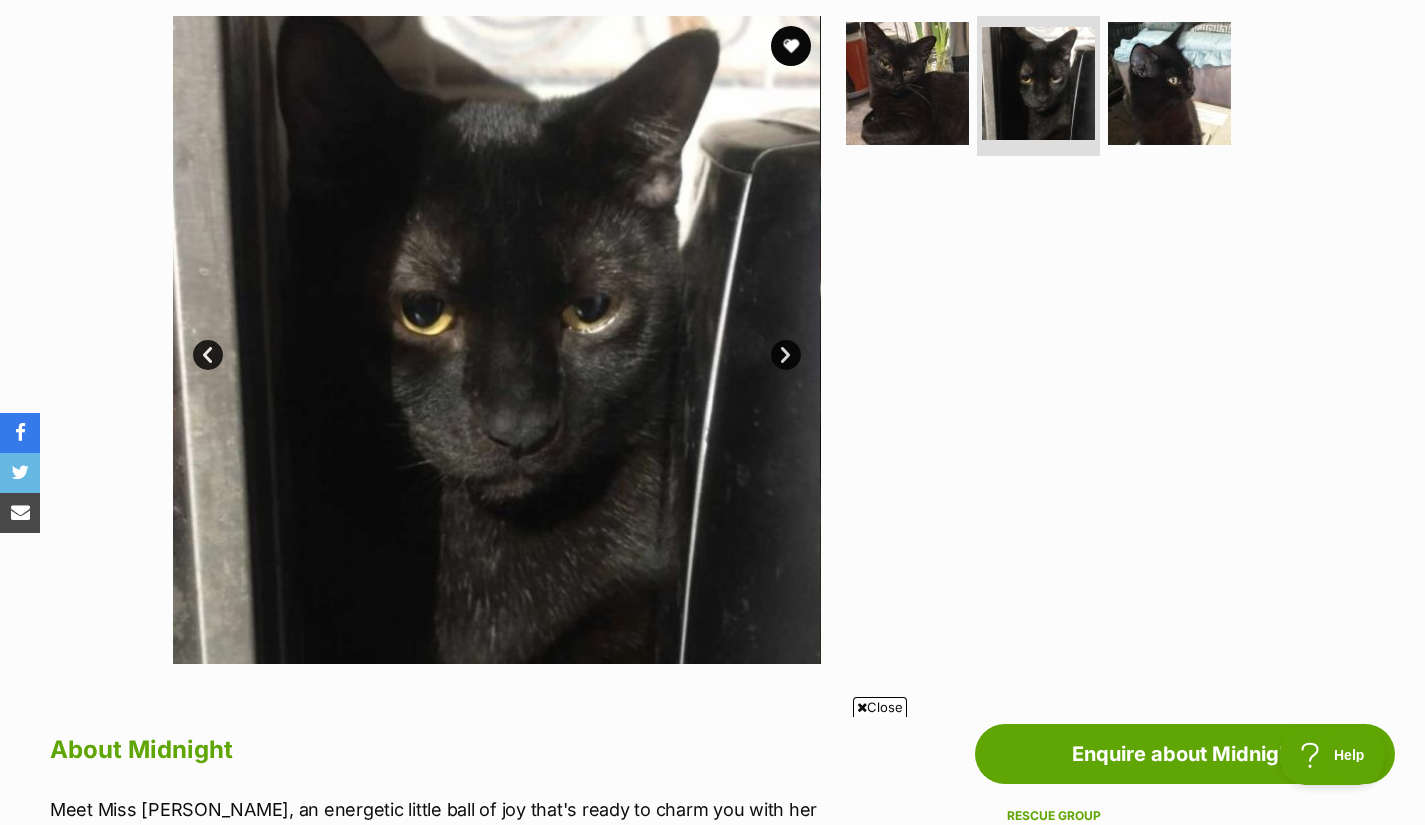 click on "Next" at bounding box center (786, 355) 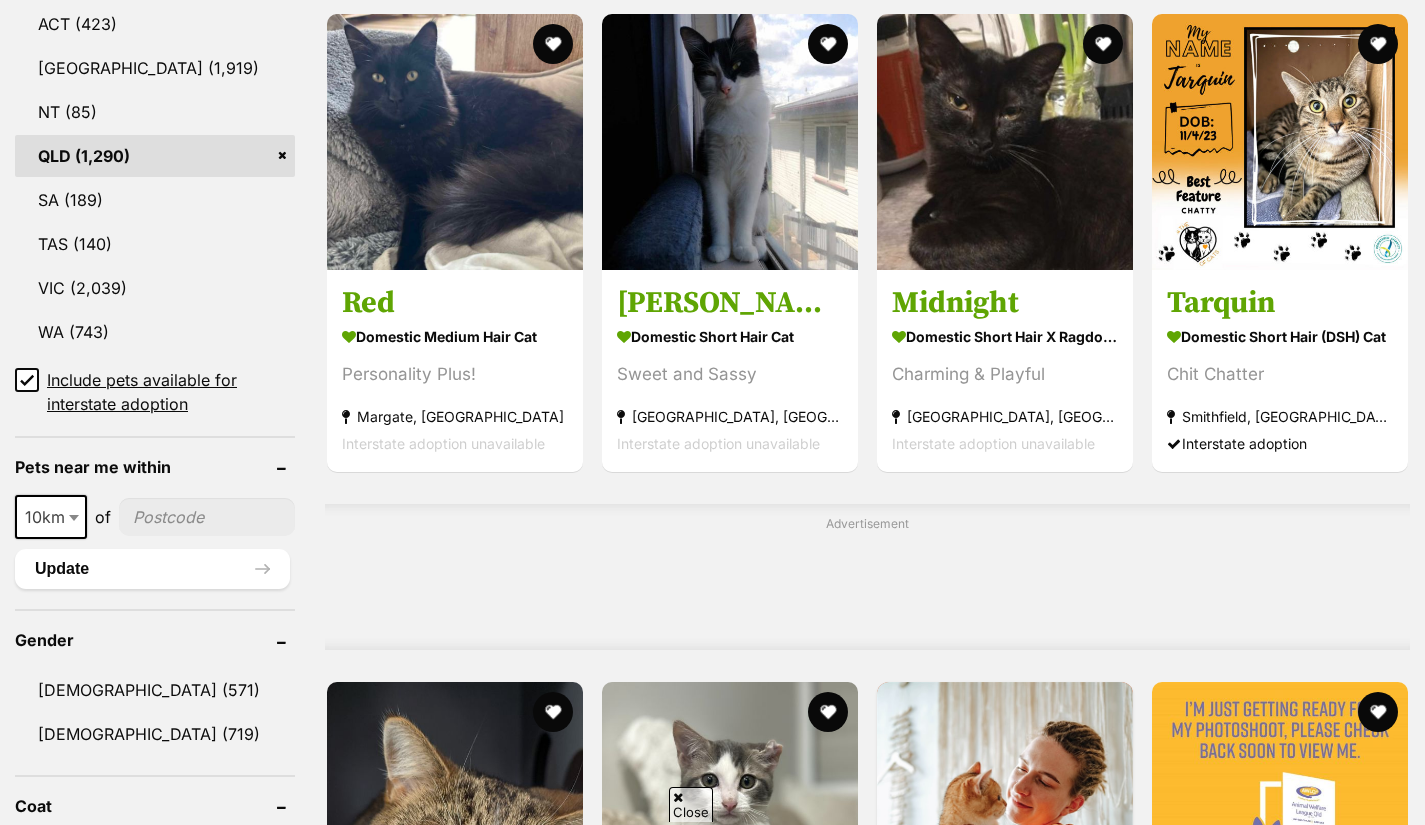 scroll, scrollTop: 1117, scrollLeft: 0, axis: vertical 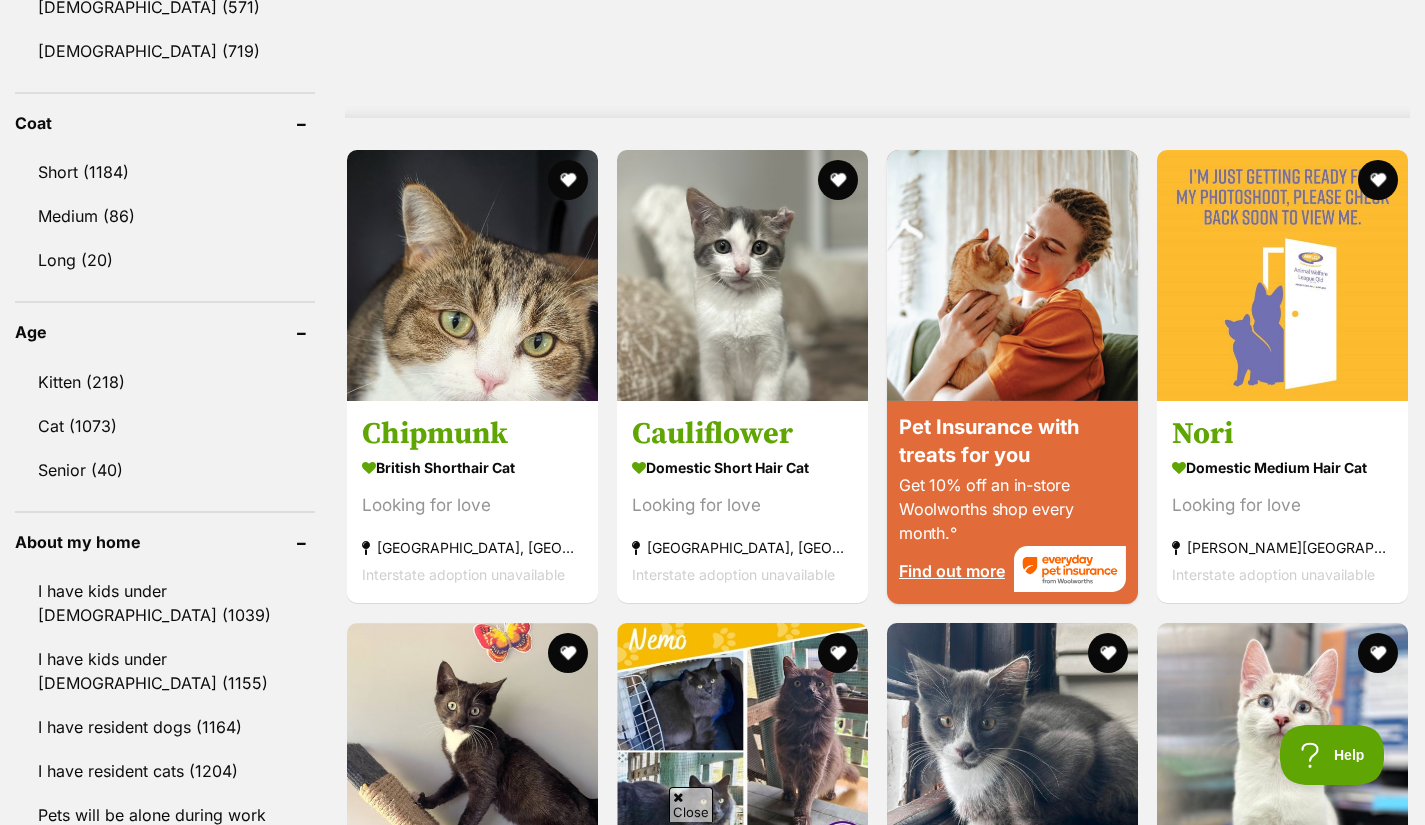 click on "Cauliflower
Domestic Short Hair Cat
Looking for love
Mackay Harbour, QLD
Interstate adoption unavailable" at bounding box center (742, 502) 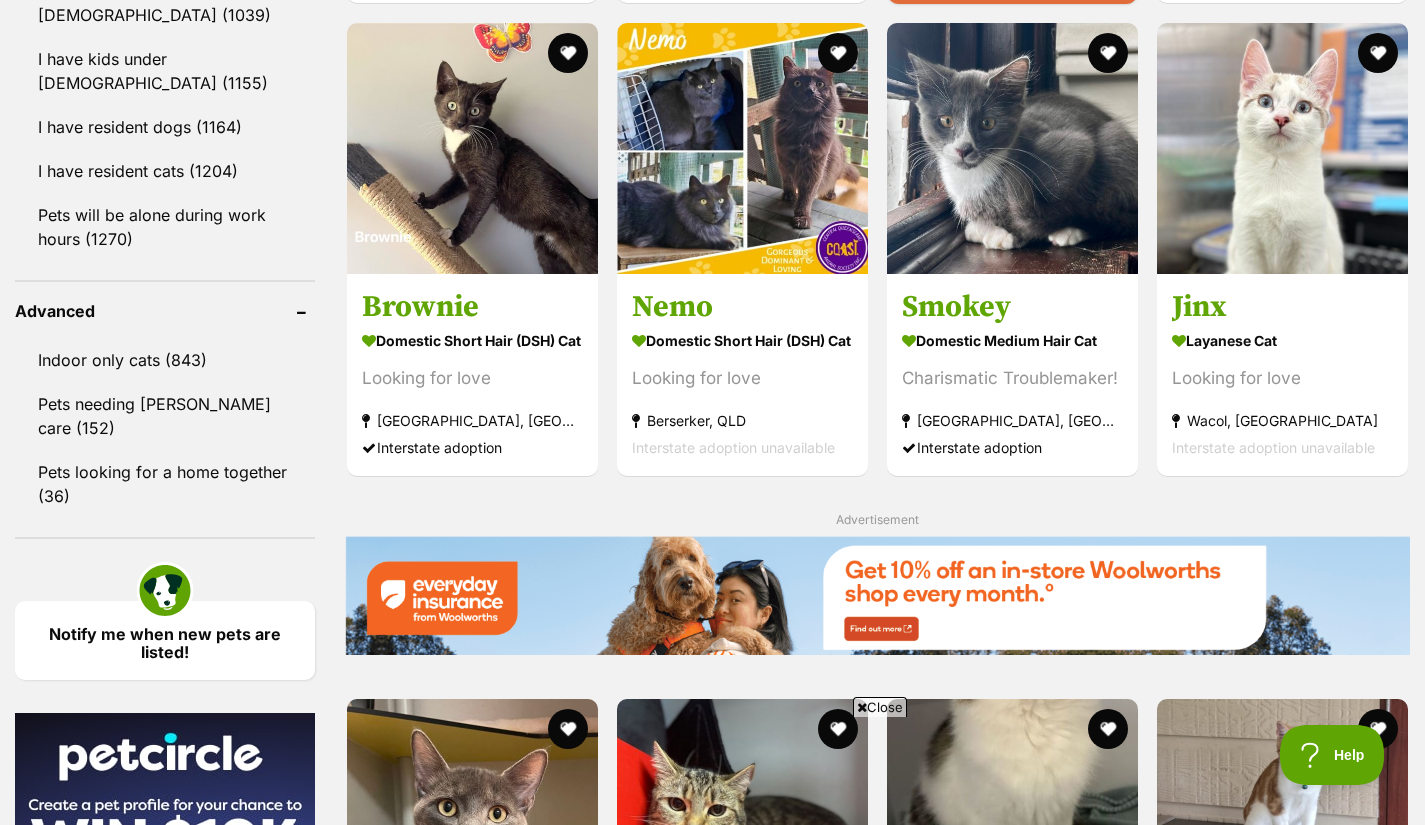 scroll, scrollTop: 2300, scrollLeft: 0, axis: vertical 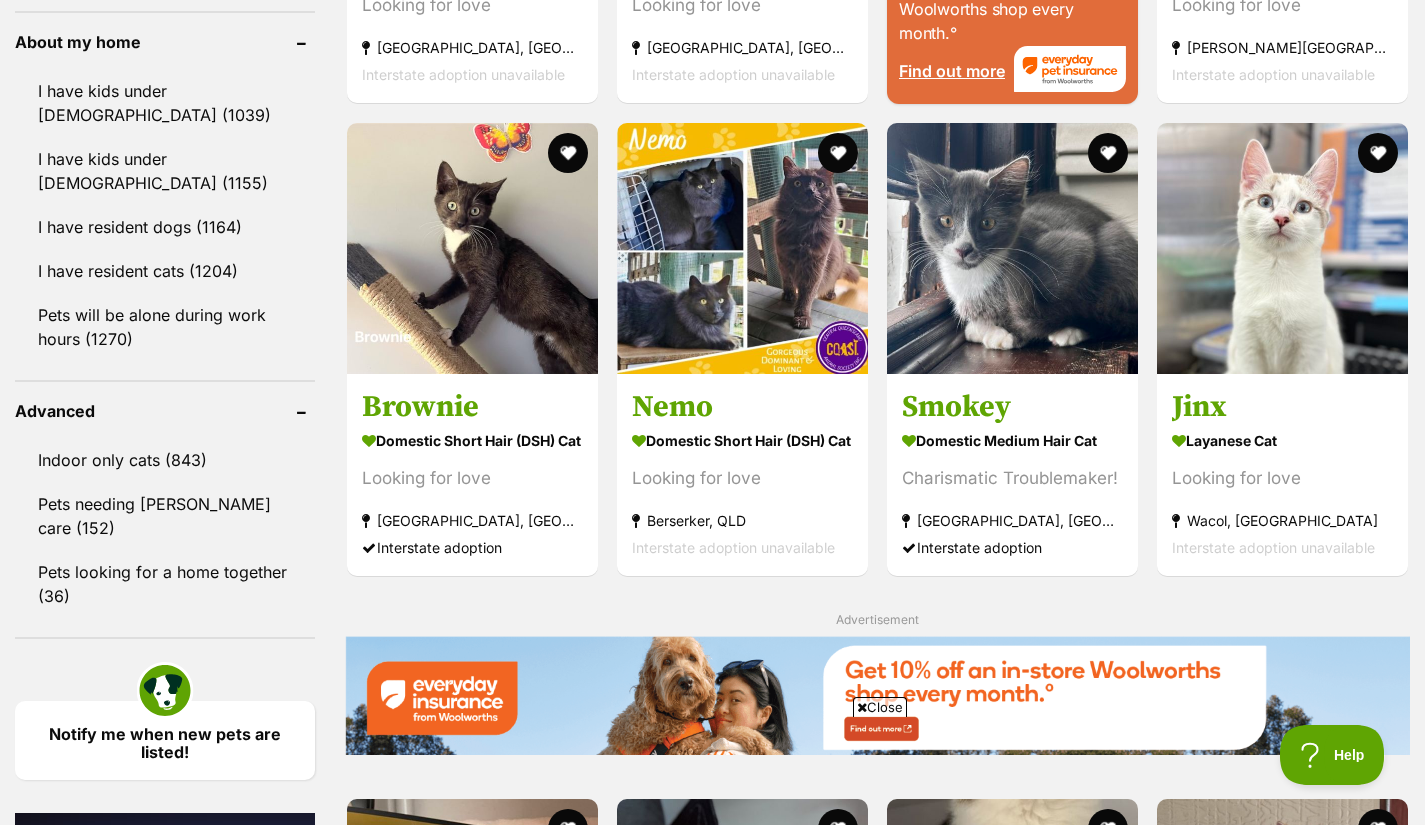 click at bounding box center [1282, 248] 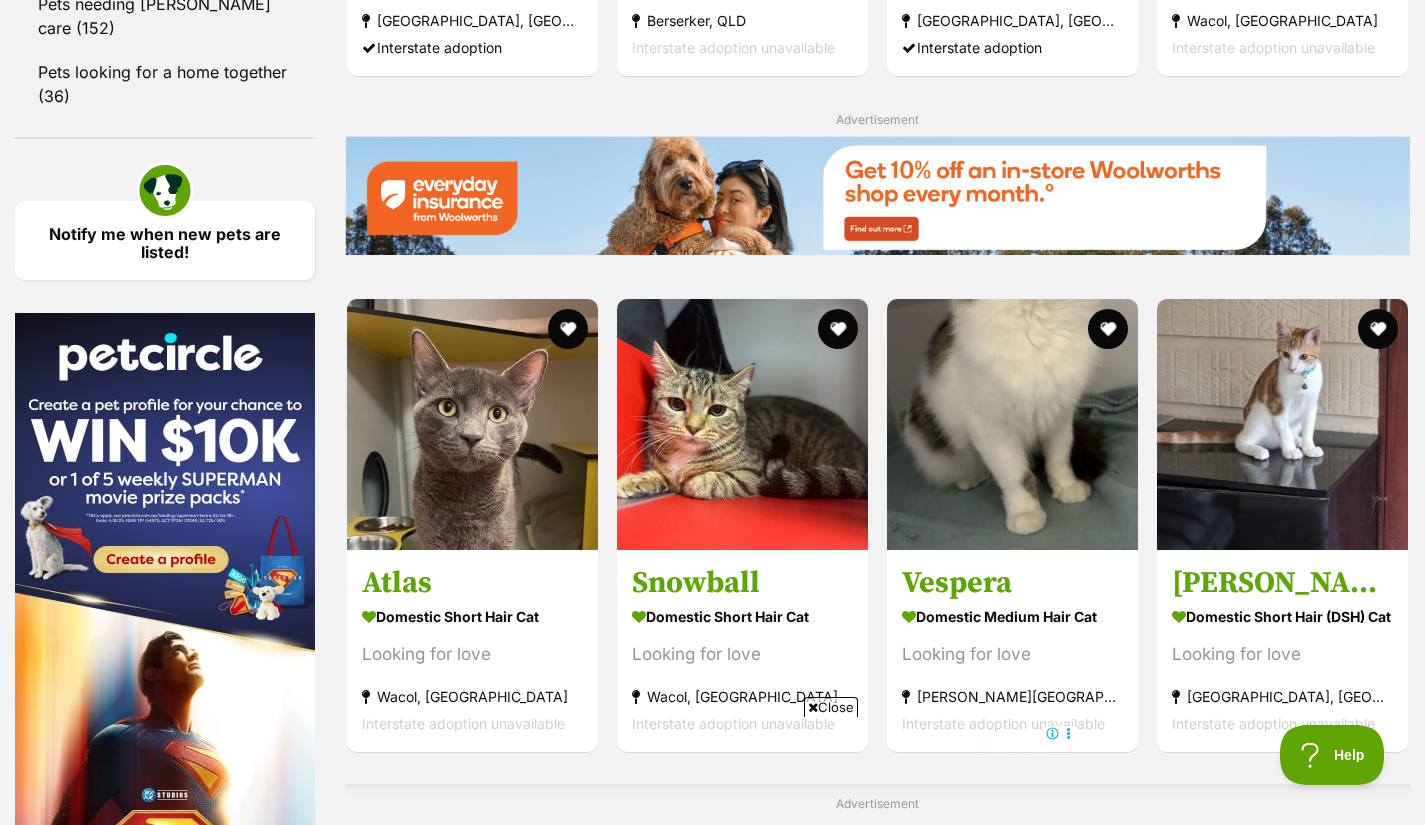 scroll, scrollTop: 2900, scrollLeft: 0, axis: vertical 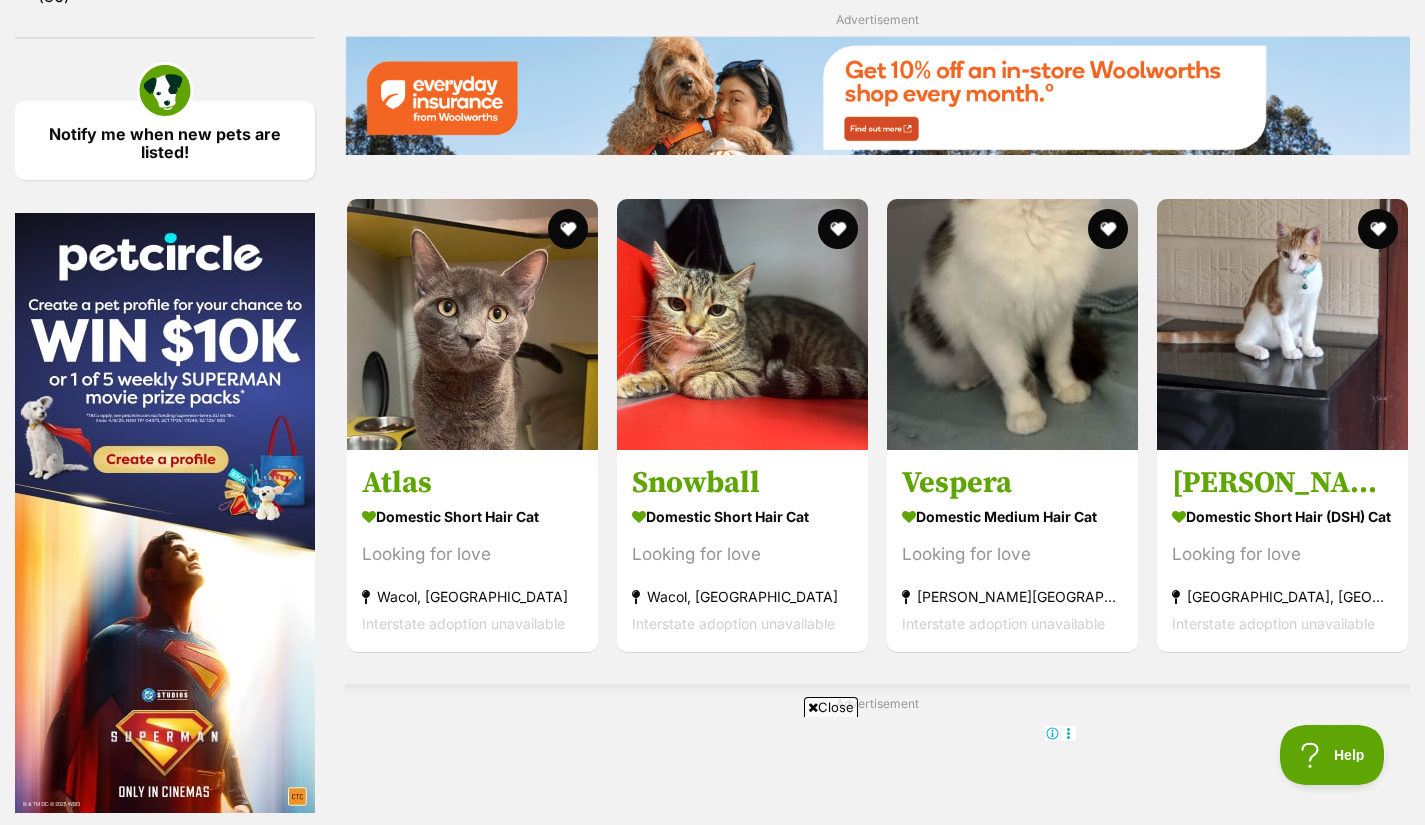 click at bounding box center (472, 324) 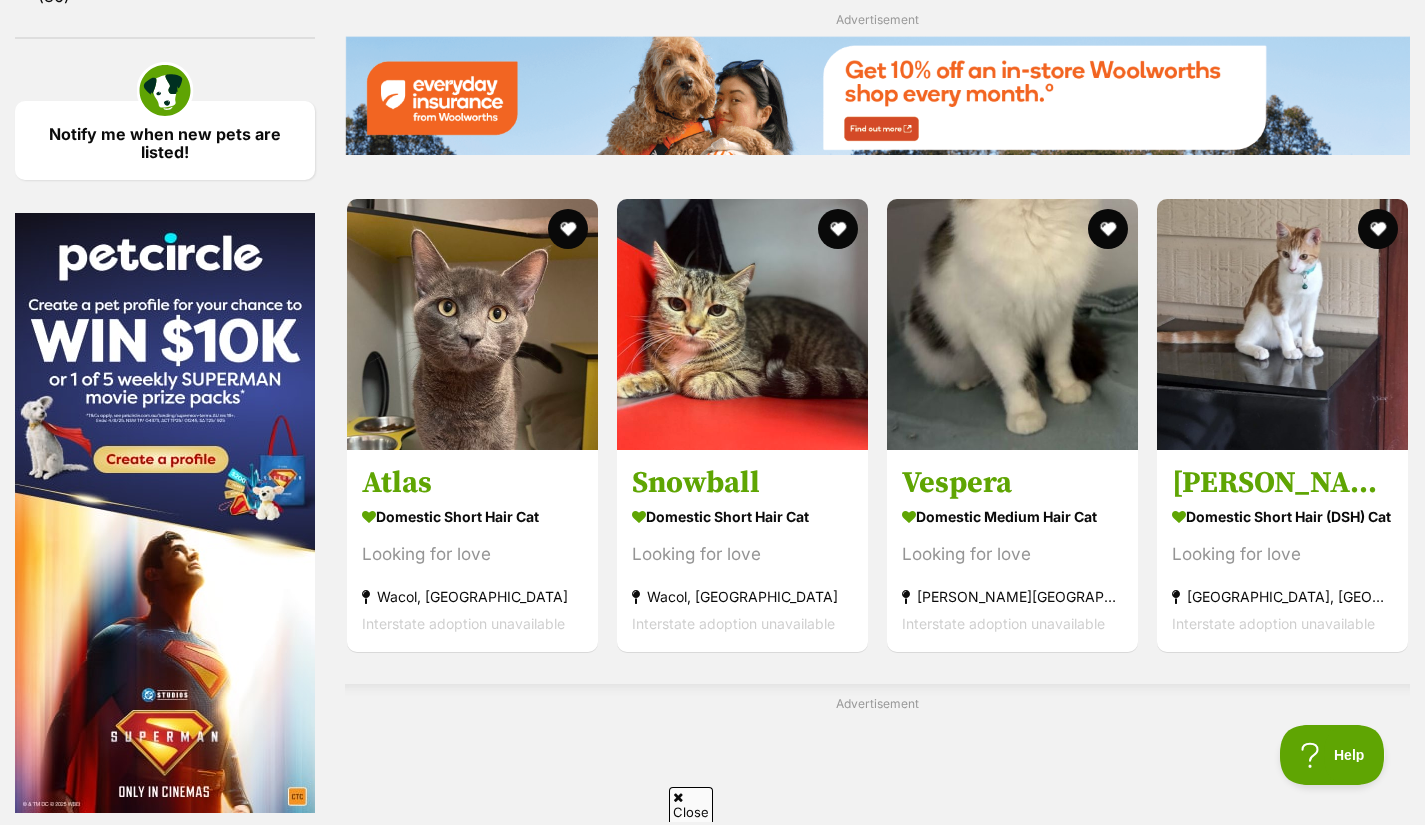 click at bounding box center [742, 324] 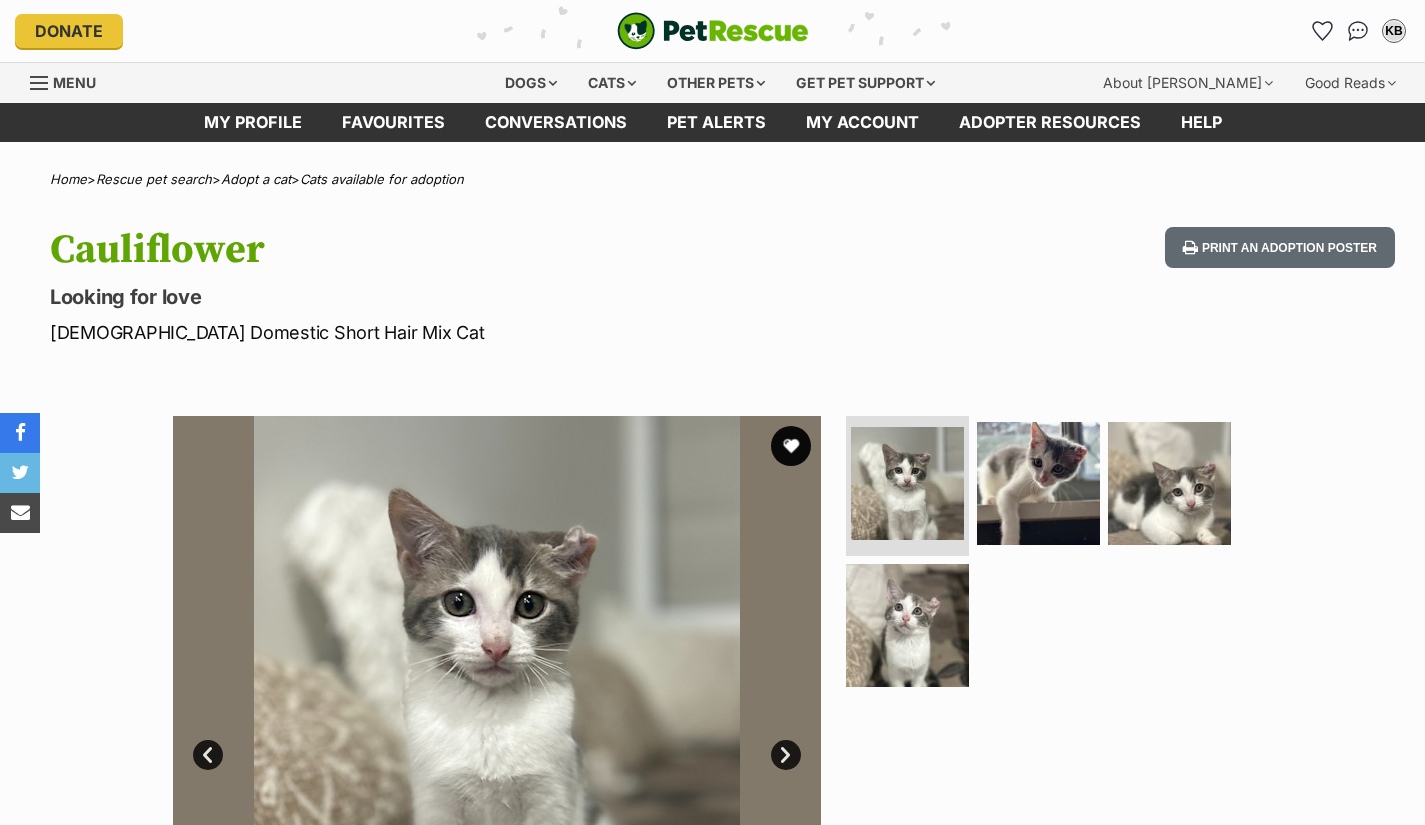 scroll, scrollTop: 0, scrollLeft: 0, axis: both 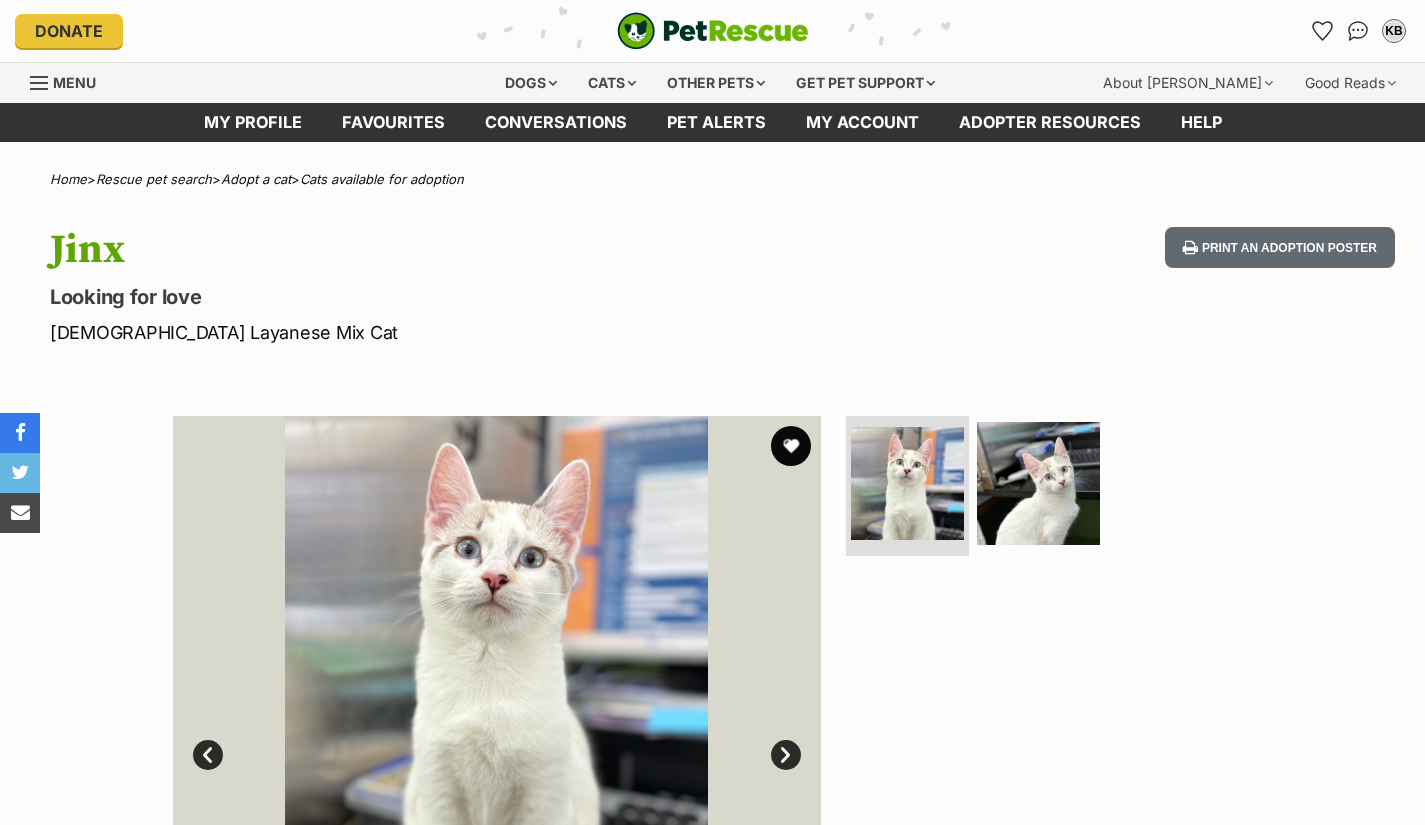 click at bounding box center [1038, 483] 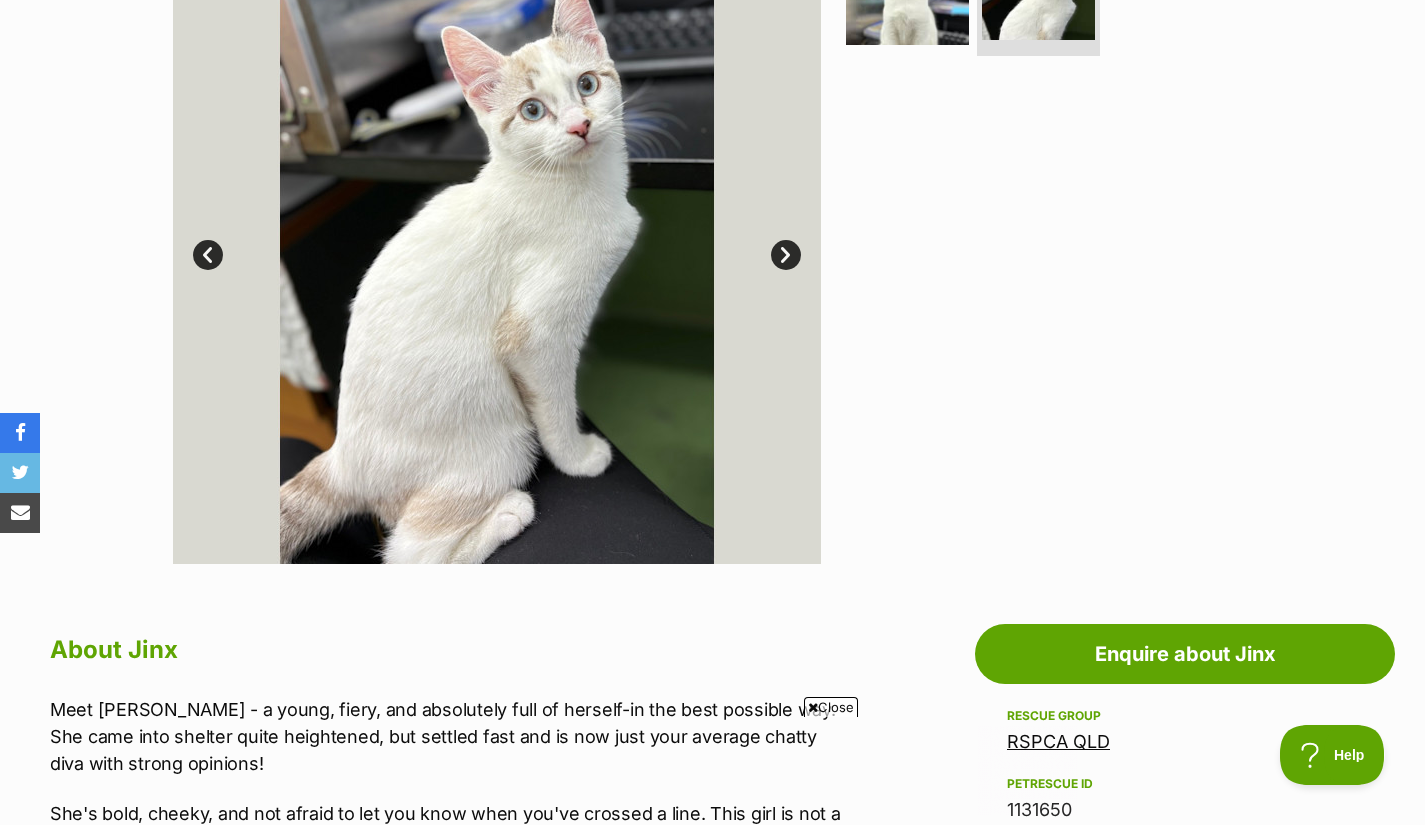 scroll, scrollTop: 0, scrollLeft: 0, axis: both 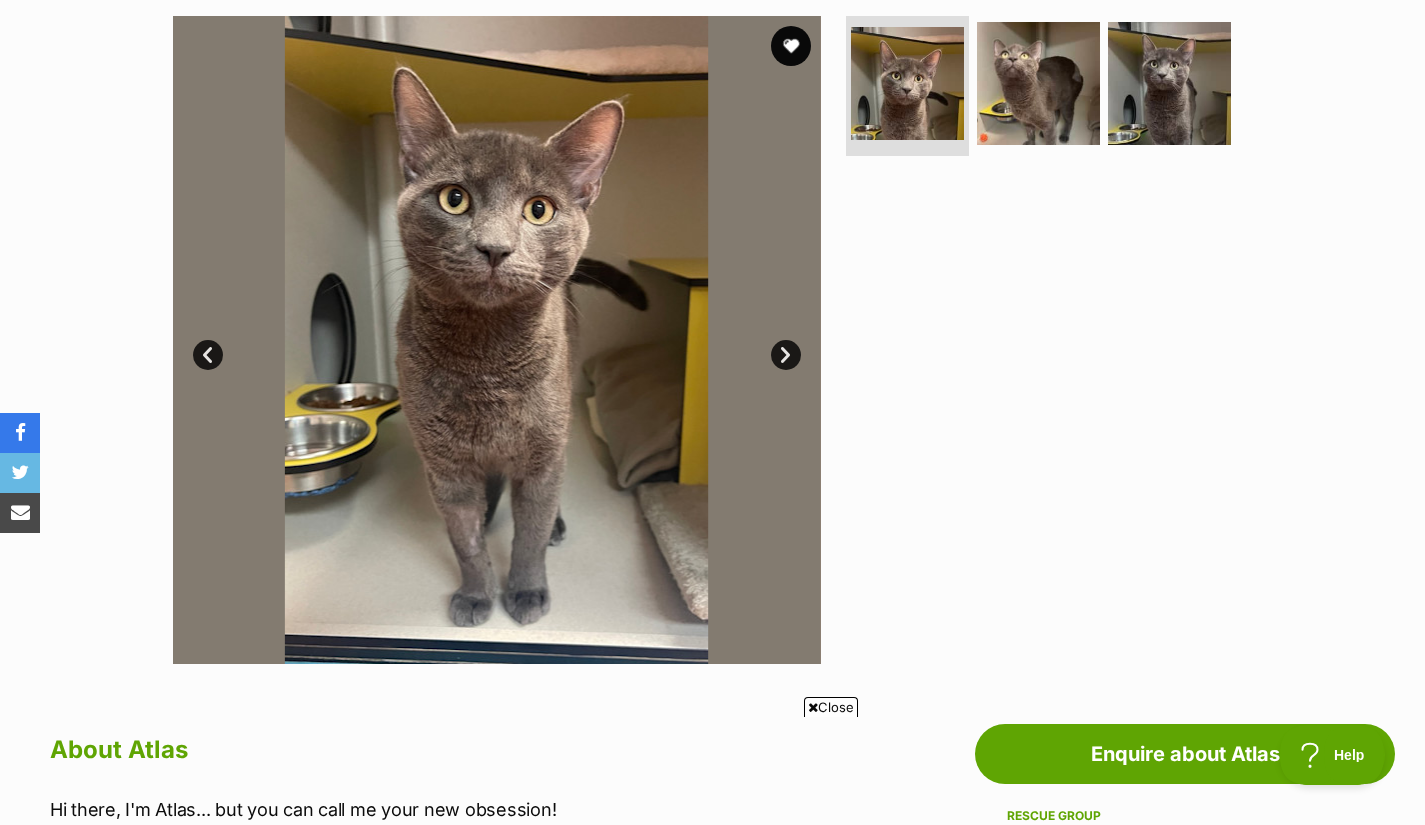 click at bounding box center (1038, 83) 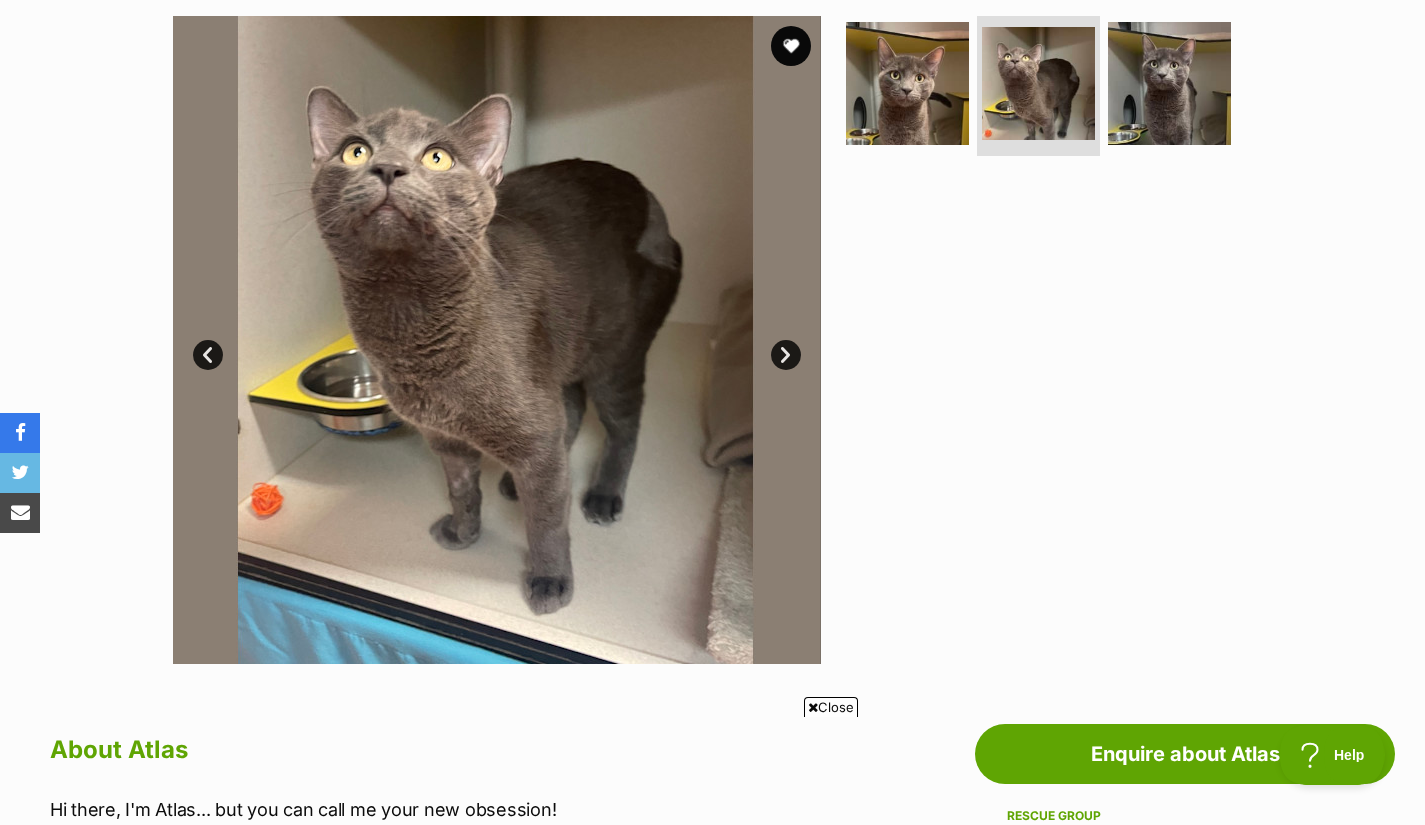 click at bounding box center [1169, 83] 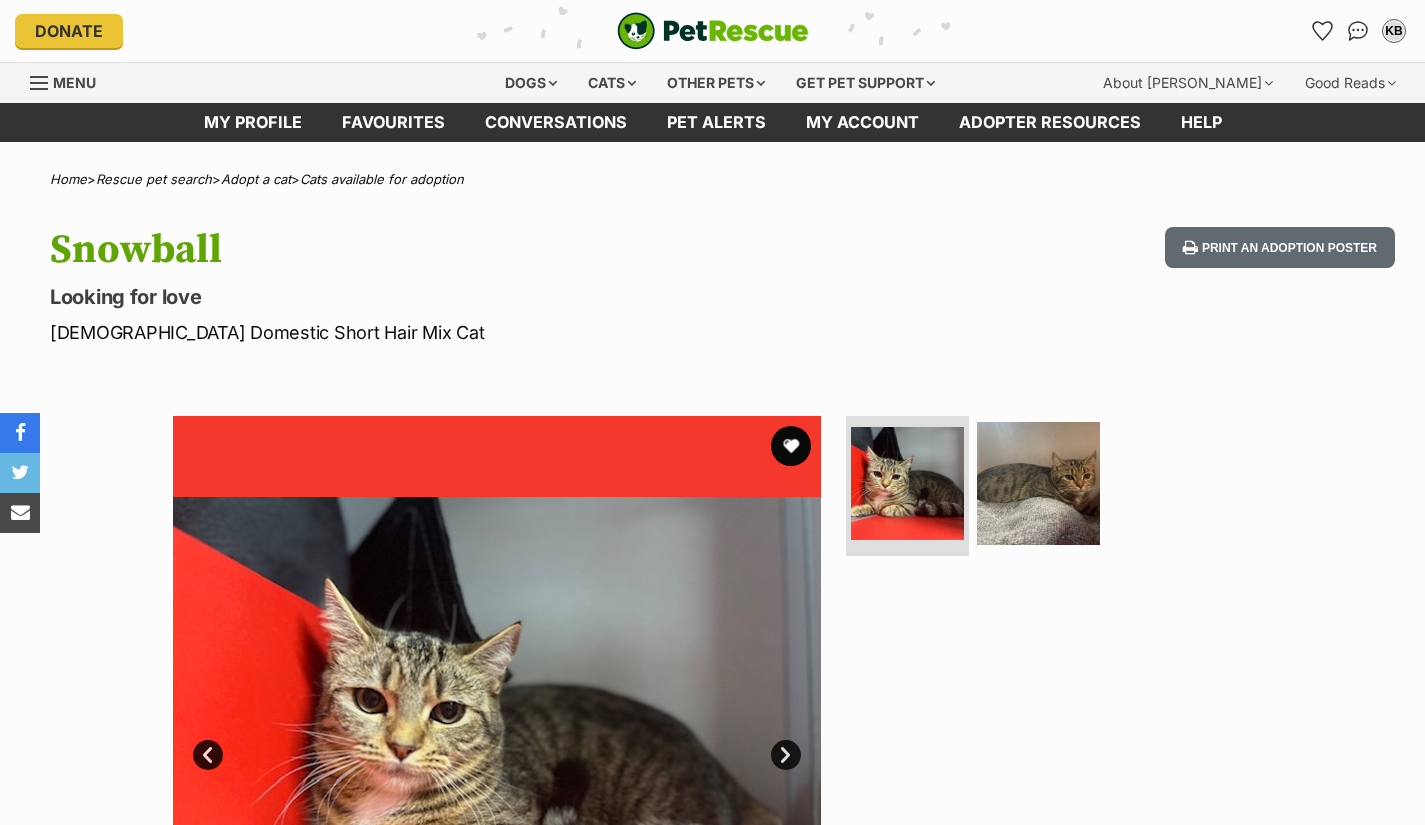 scroll, scrollTop: 0, scrollLeft: 0, axis: both 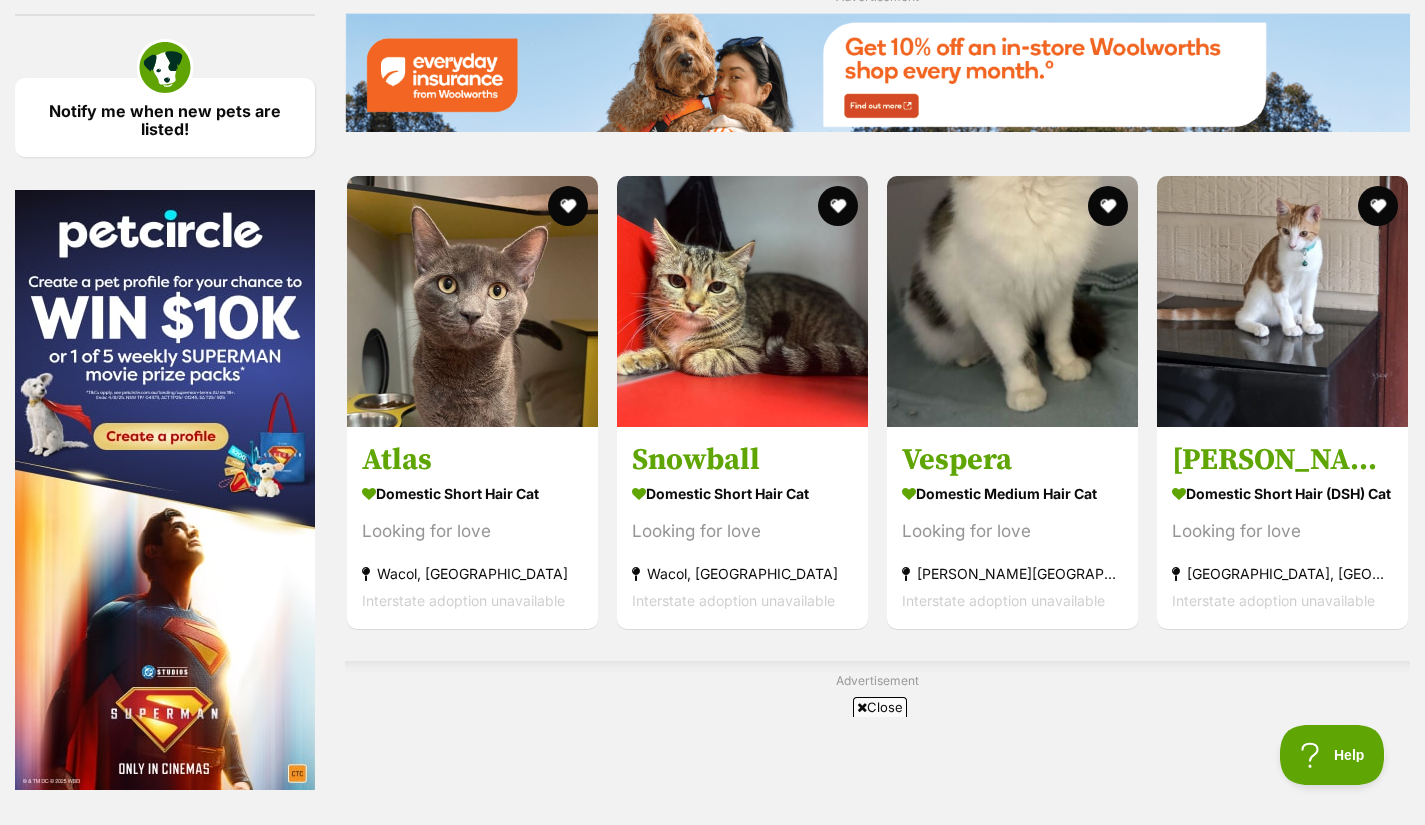 click at bounding box center [1282, 301] 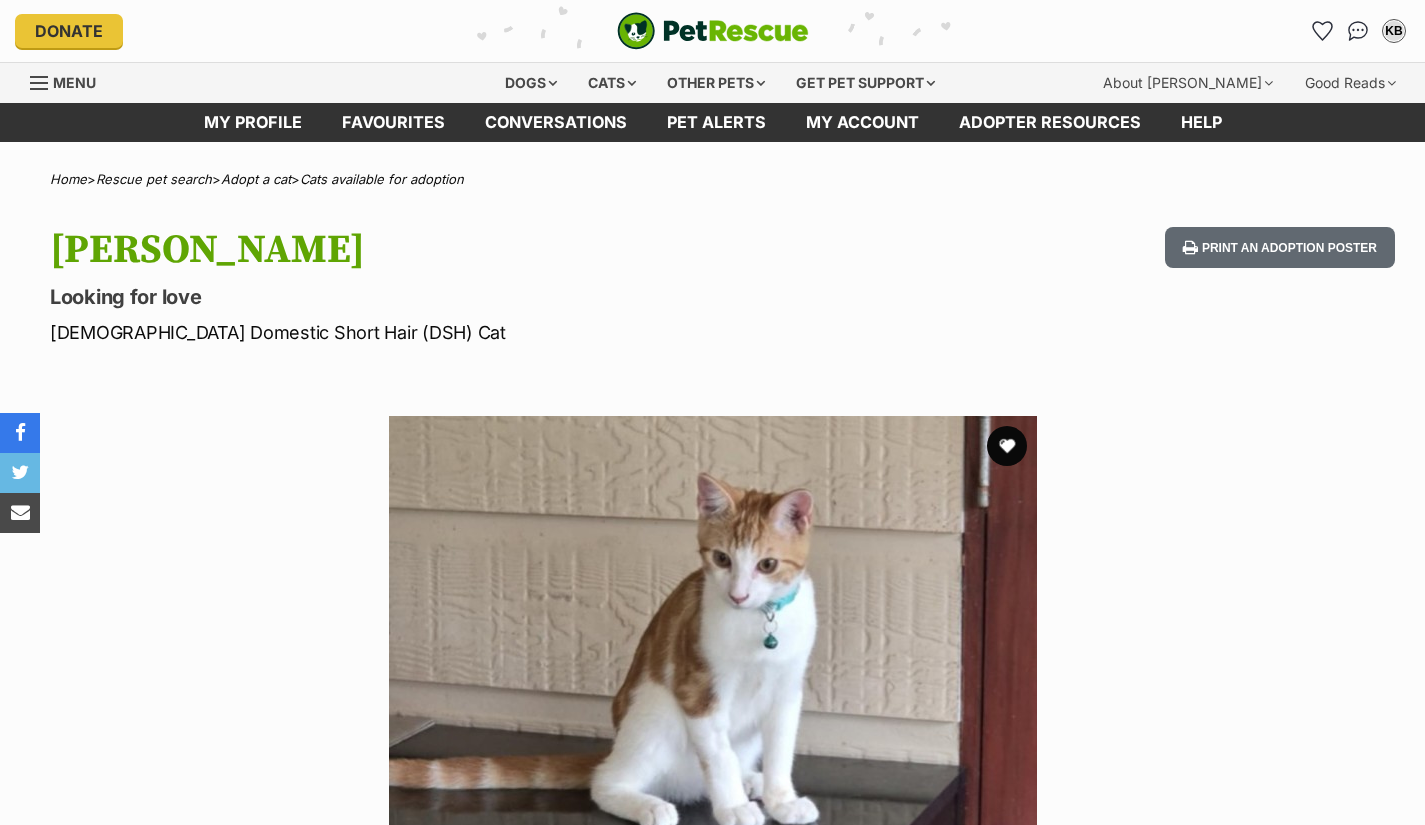 scroll, scrollTop: 0, scrollLeft: 0, axis: both 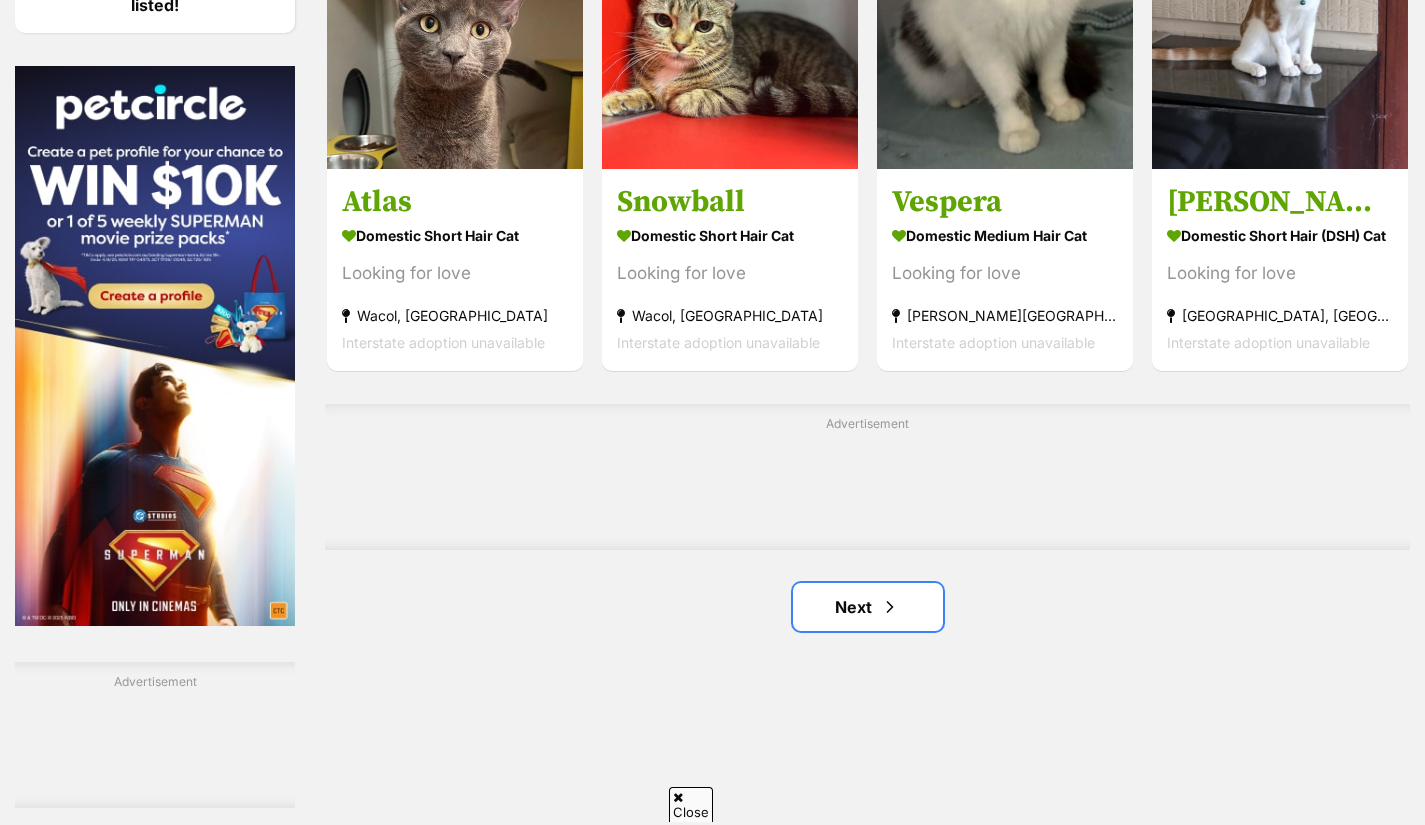 click on "Next" at bounding box center (868, 607) 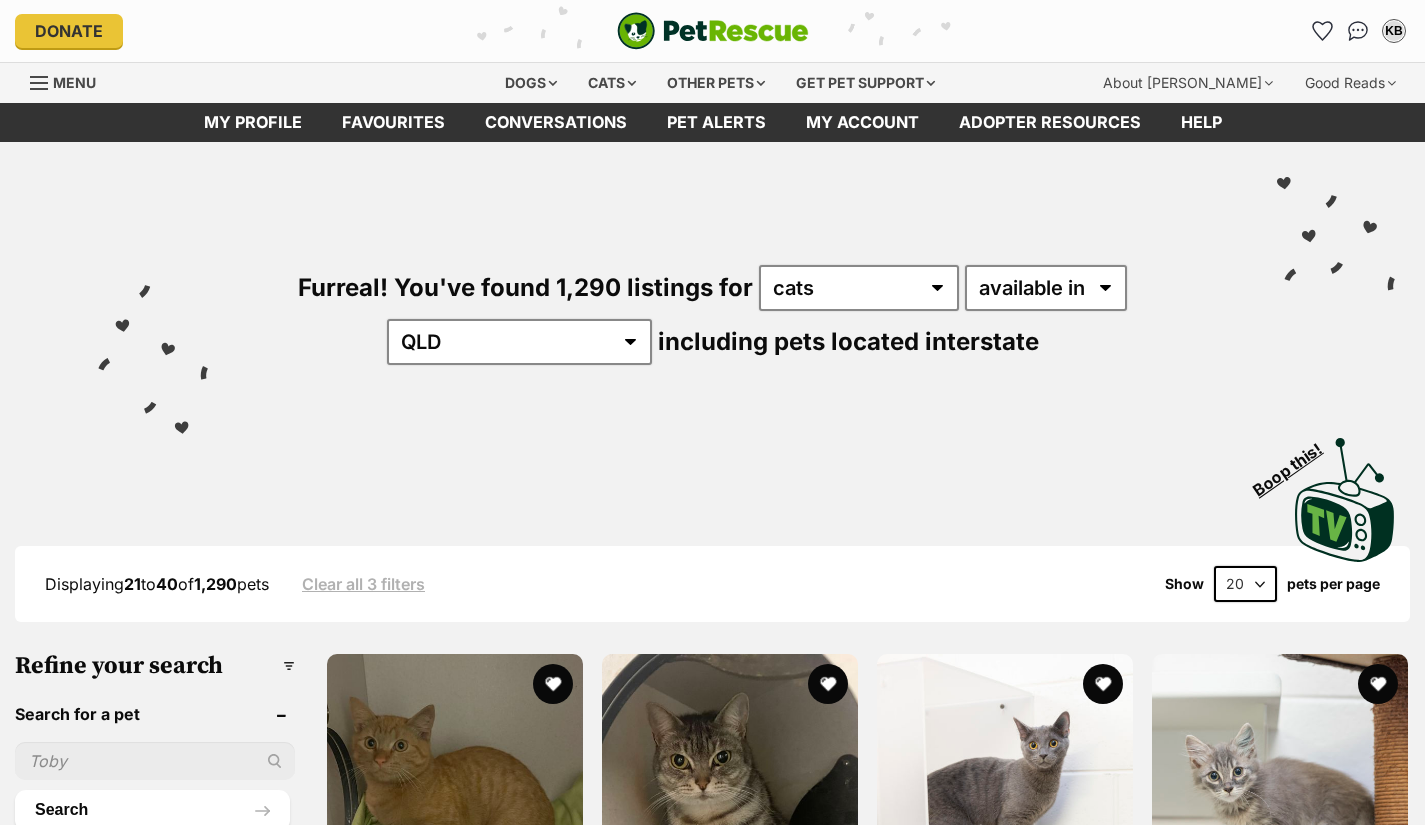 scroll, scrollTop: 0, scrollLeft: 0, axis: both 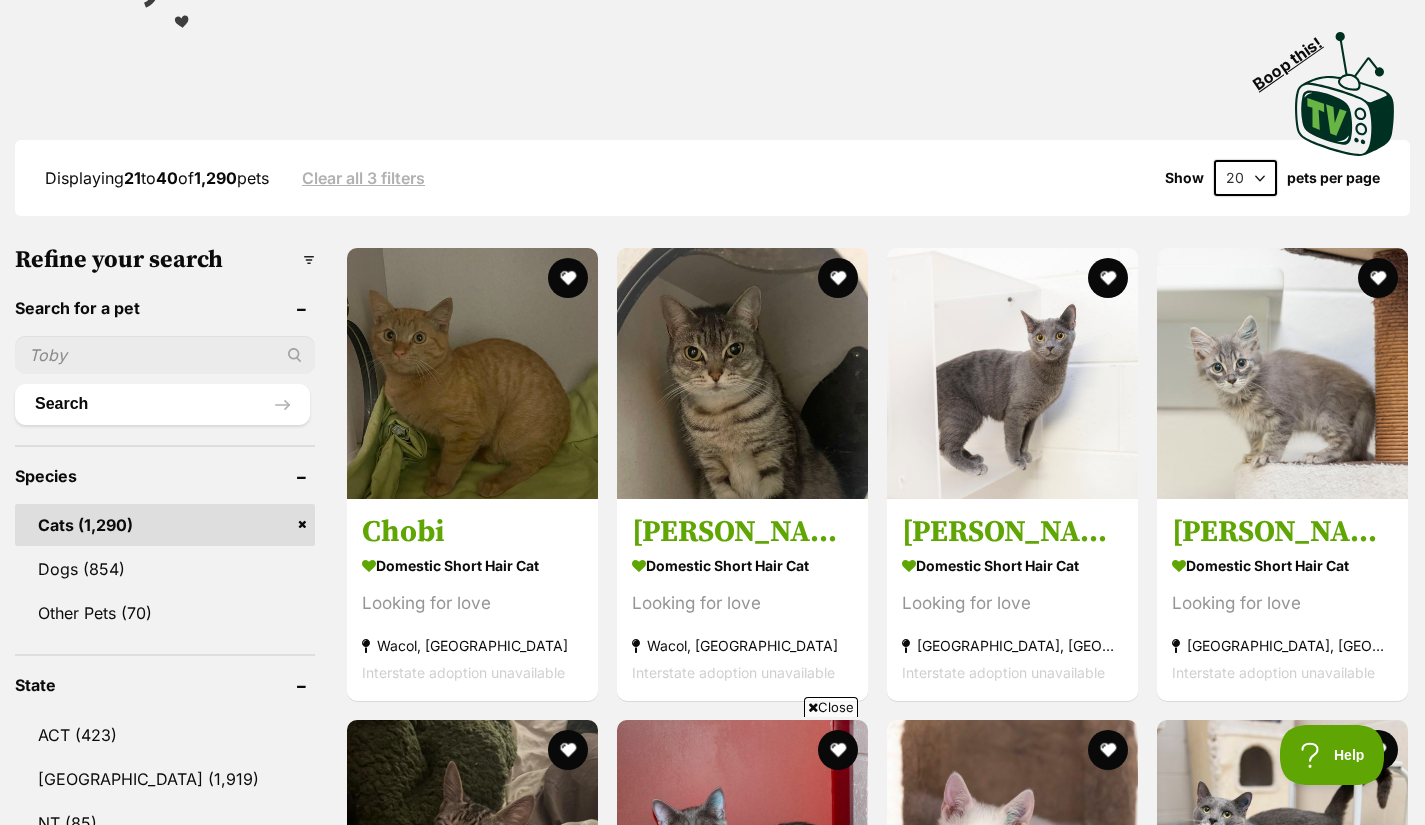 click at bounding box center (1282, 373) 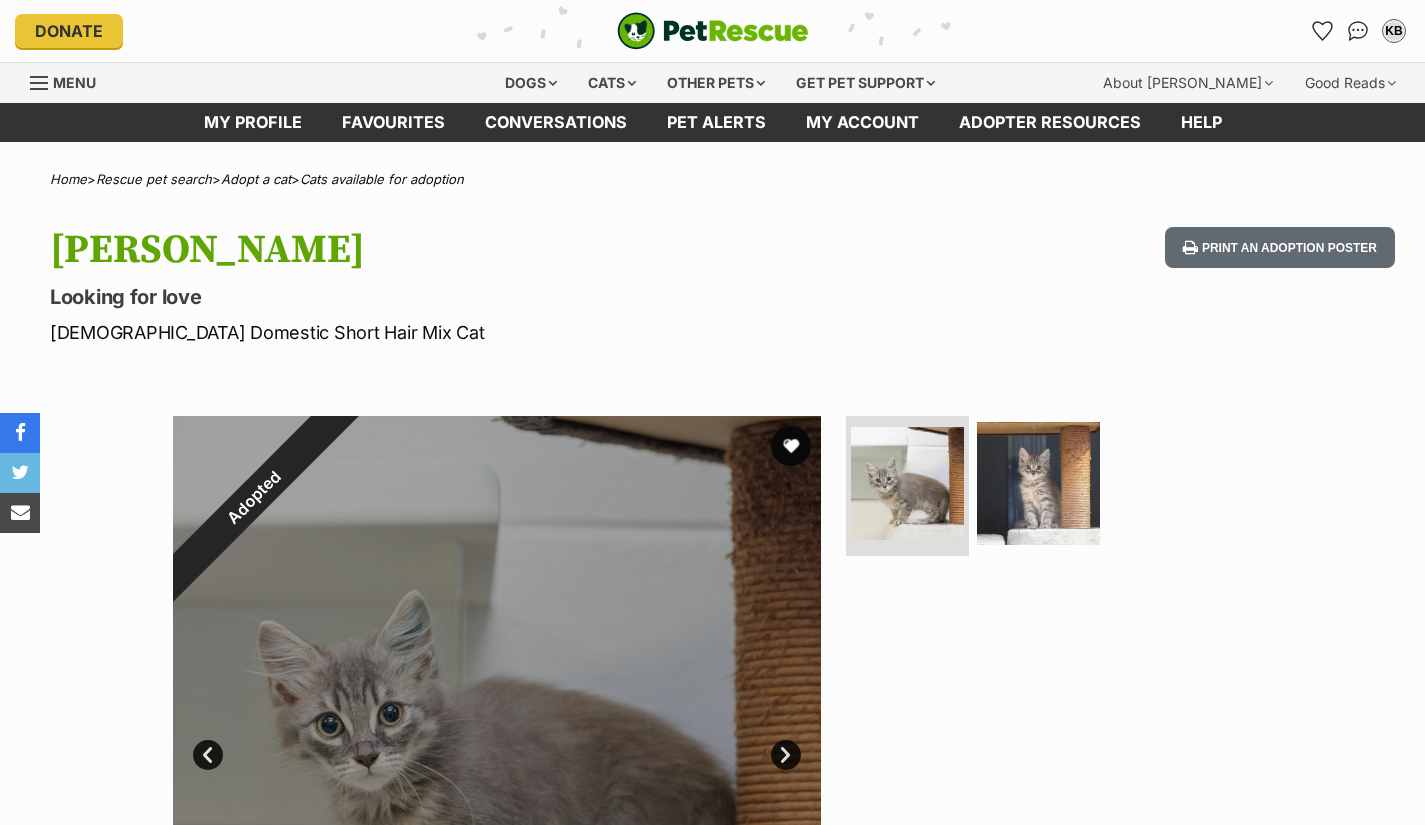 scroll, scrollTop: 0, scrollLeft: 0, axis: both 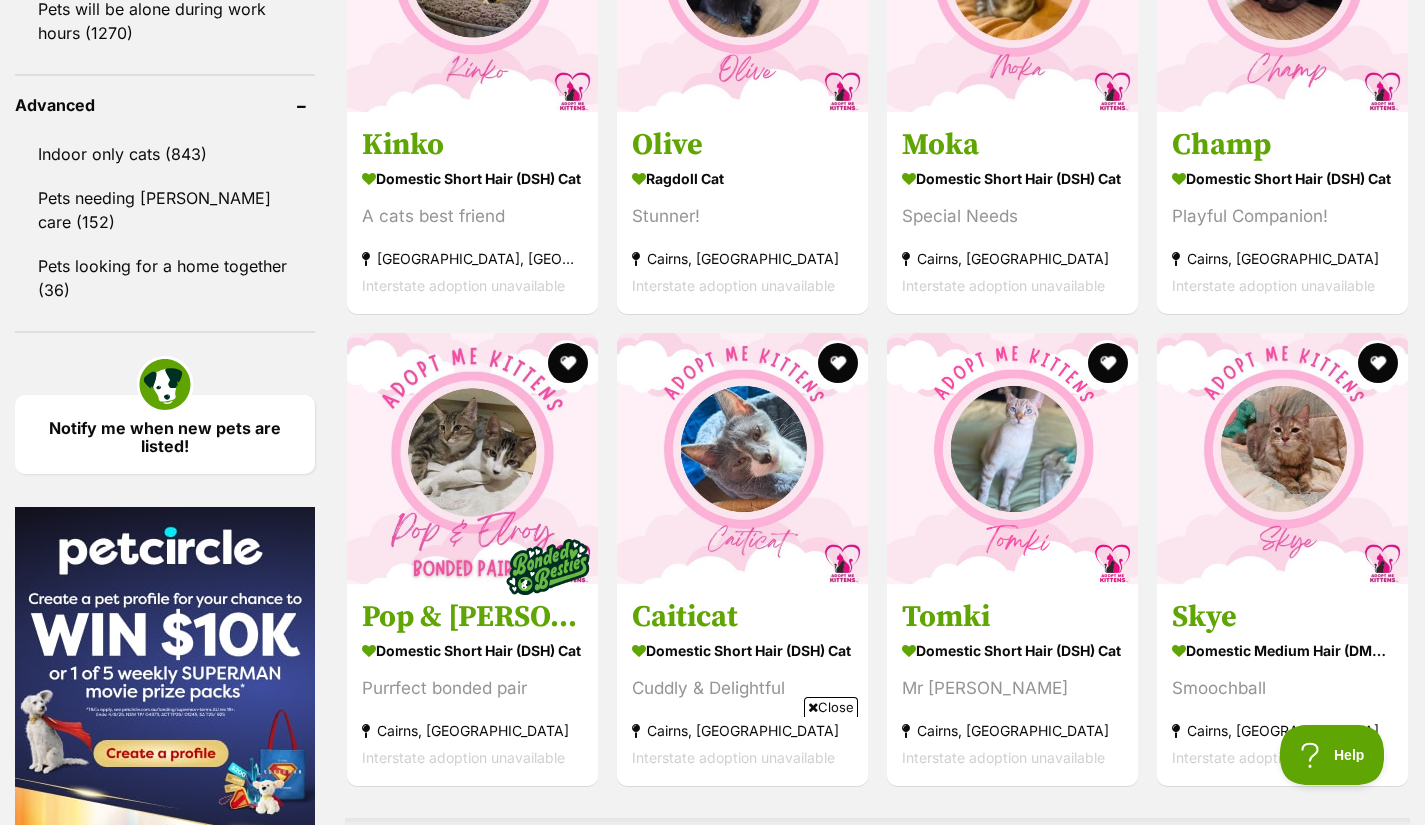 click at bounding box center [1282, 458] 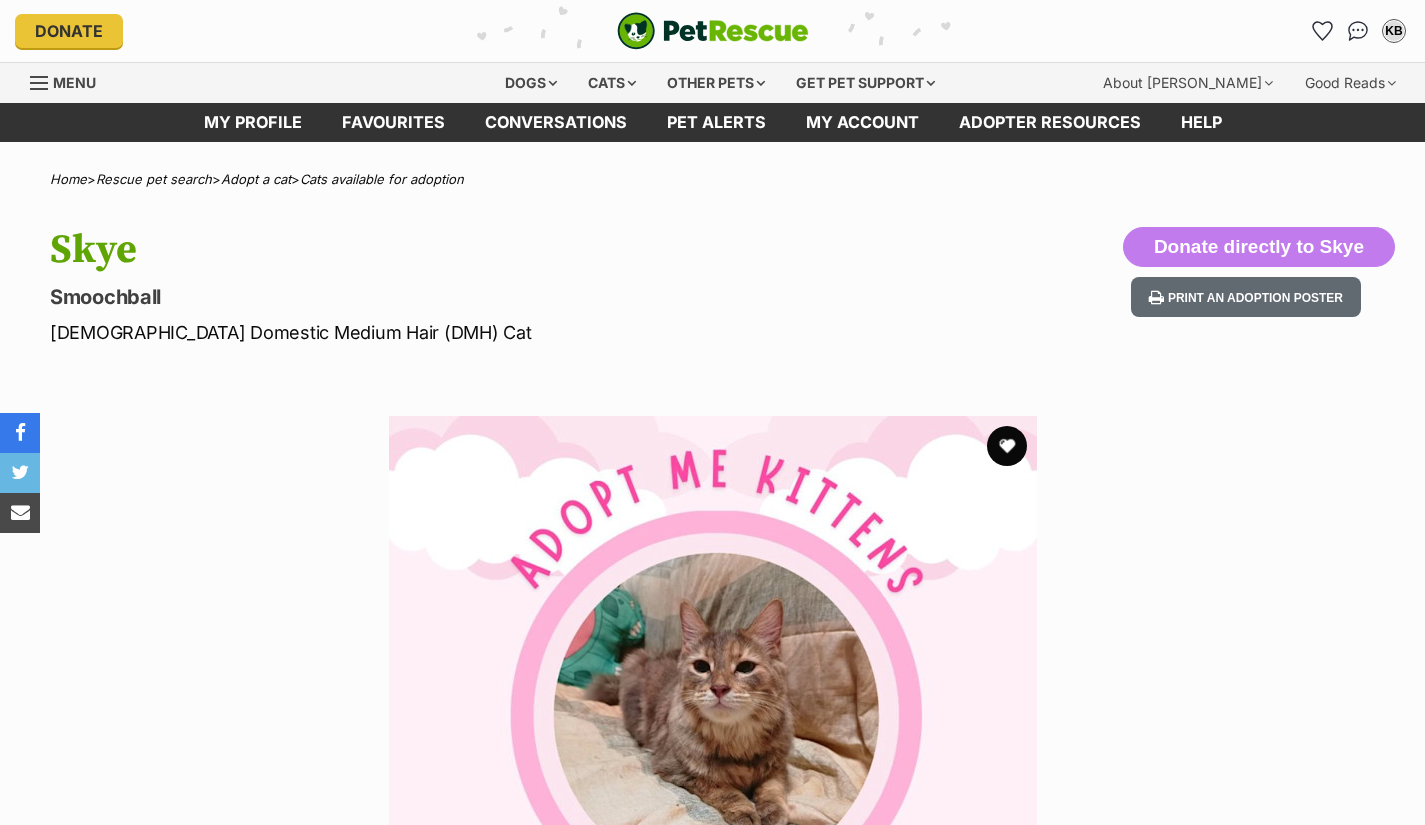 scroll, scrollTop: 0, scrollLeft: 0, axis: both 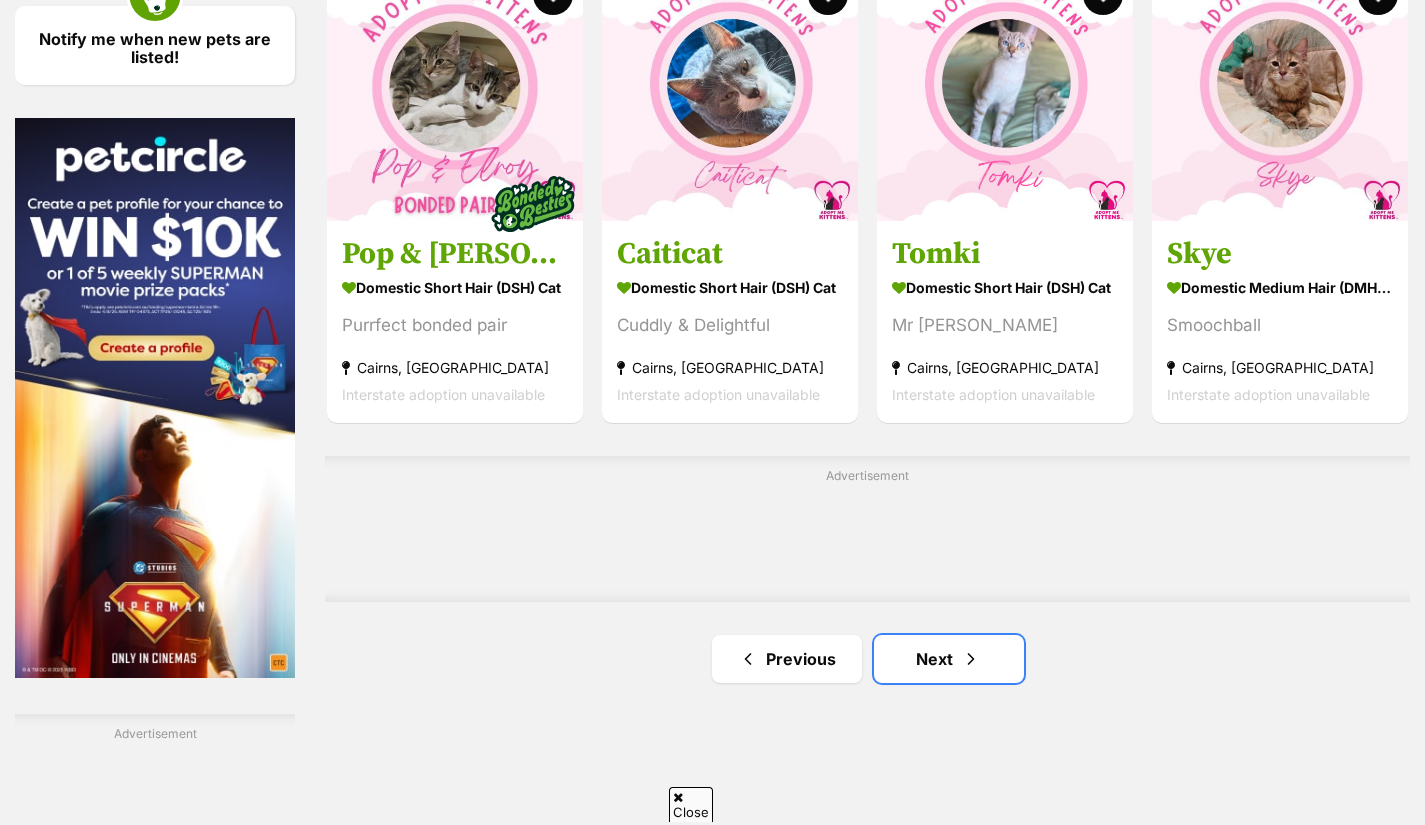 click at bounding box center [971, 659] 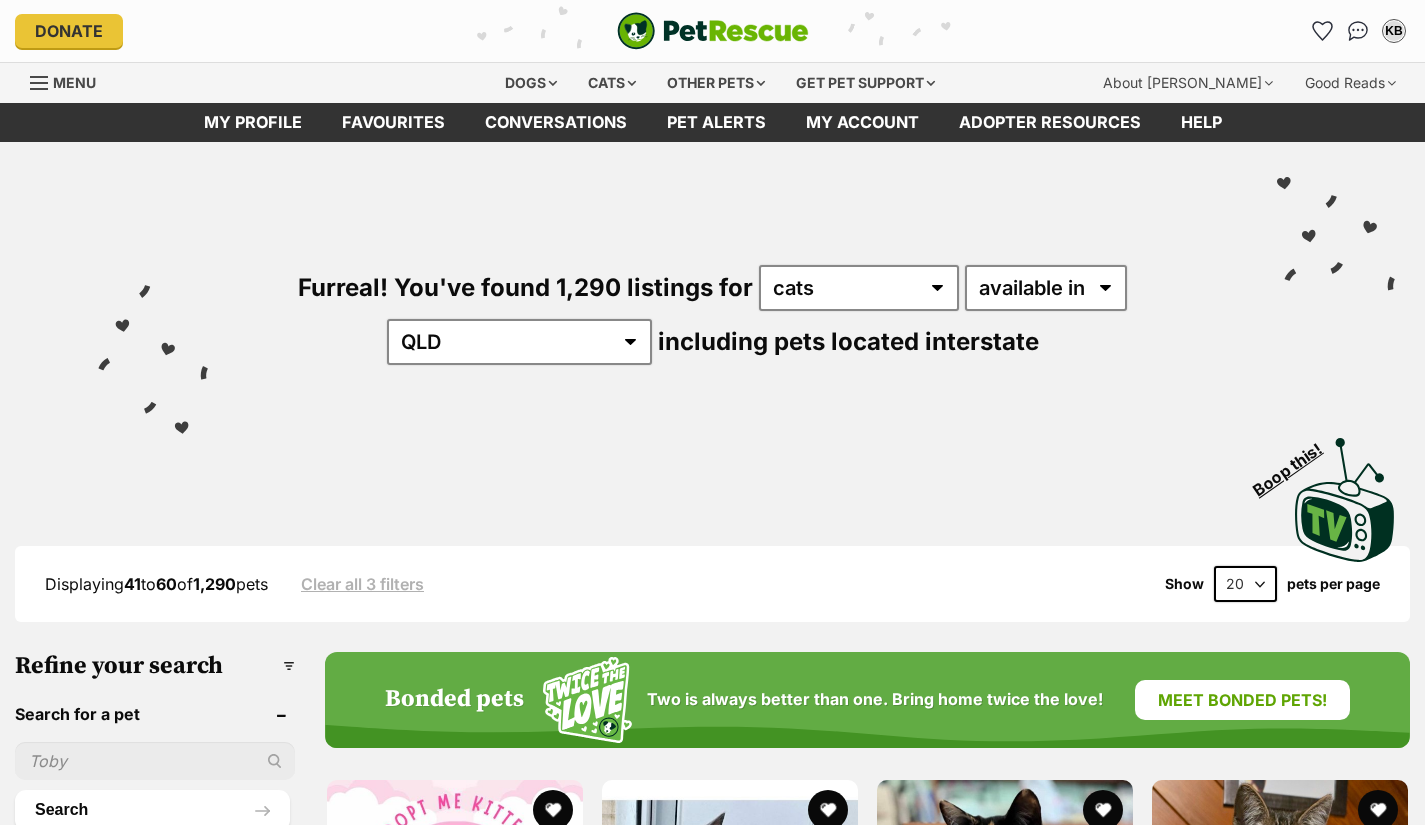 scroll, scrollTop: 0, scrollLeft: 0, axis: both 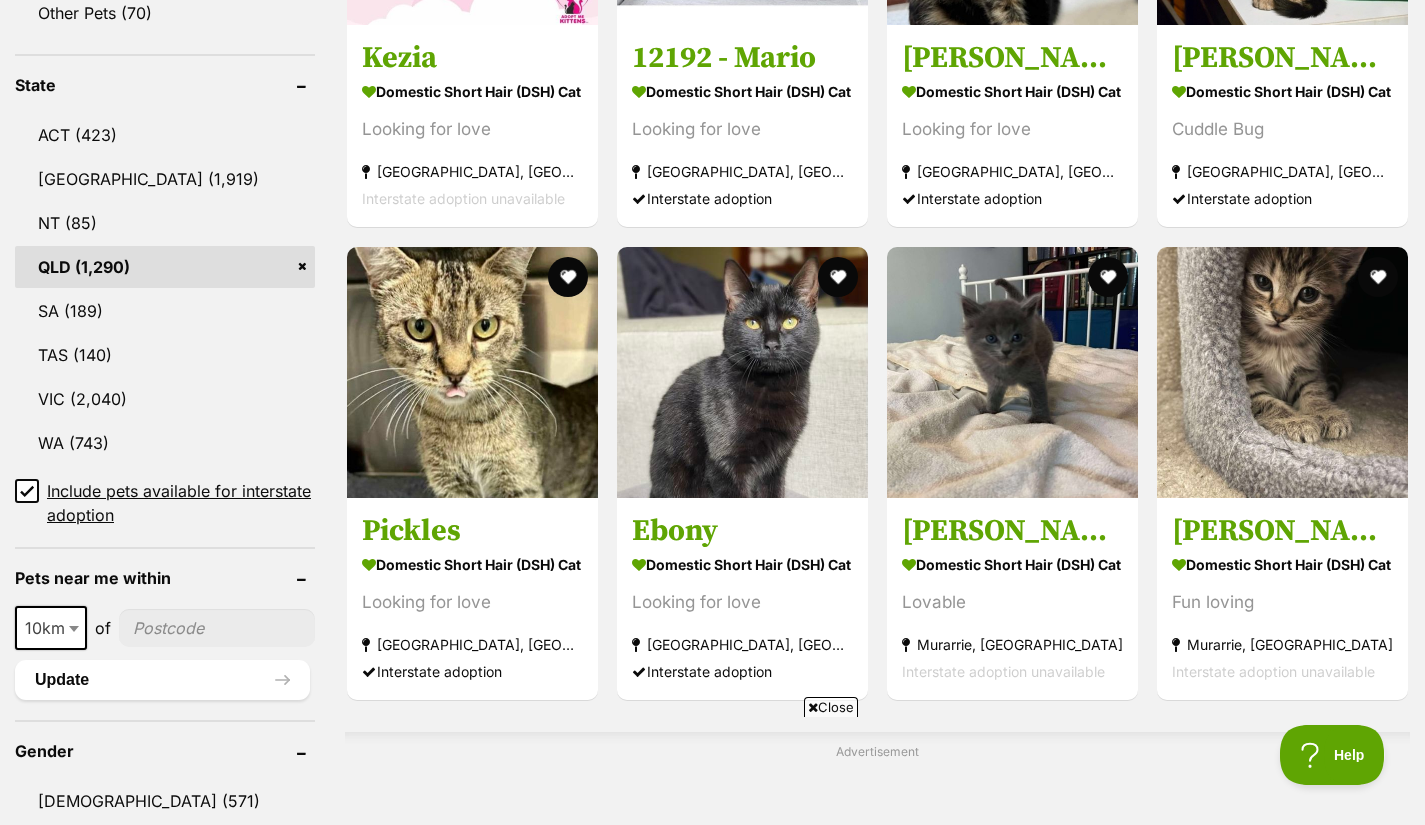 click at bounding box center (1012, 372) 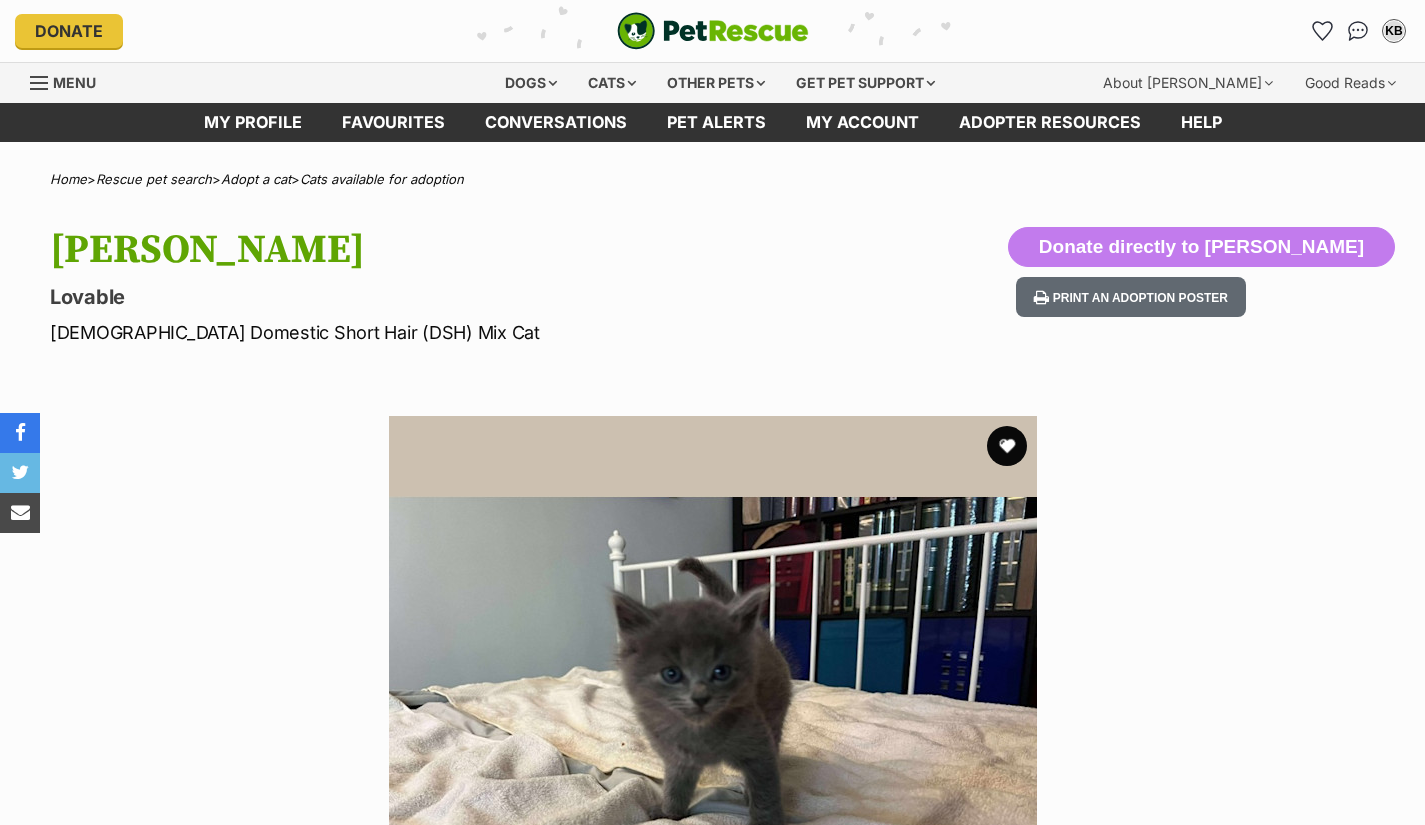 scroll, scrollTop: 0, scrollLeft: 0, axis: both 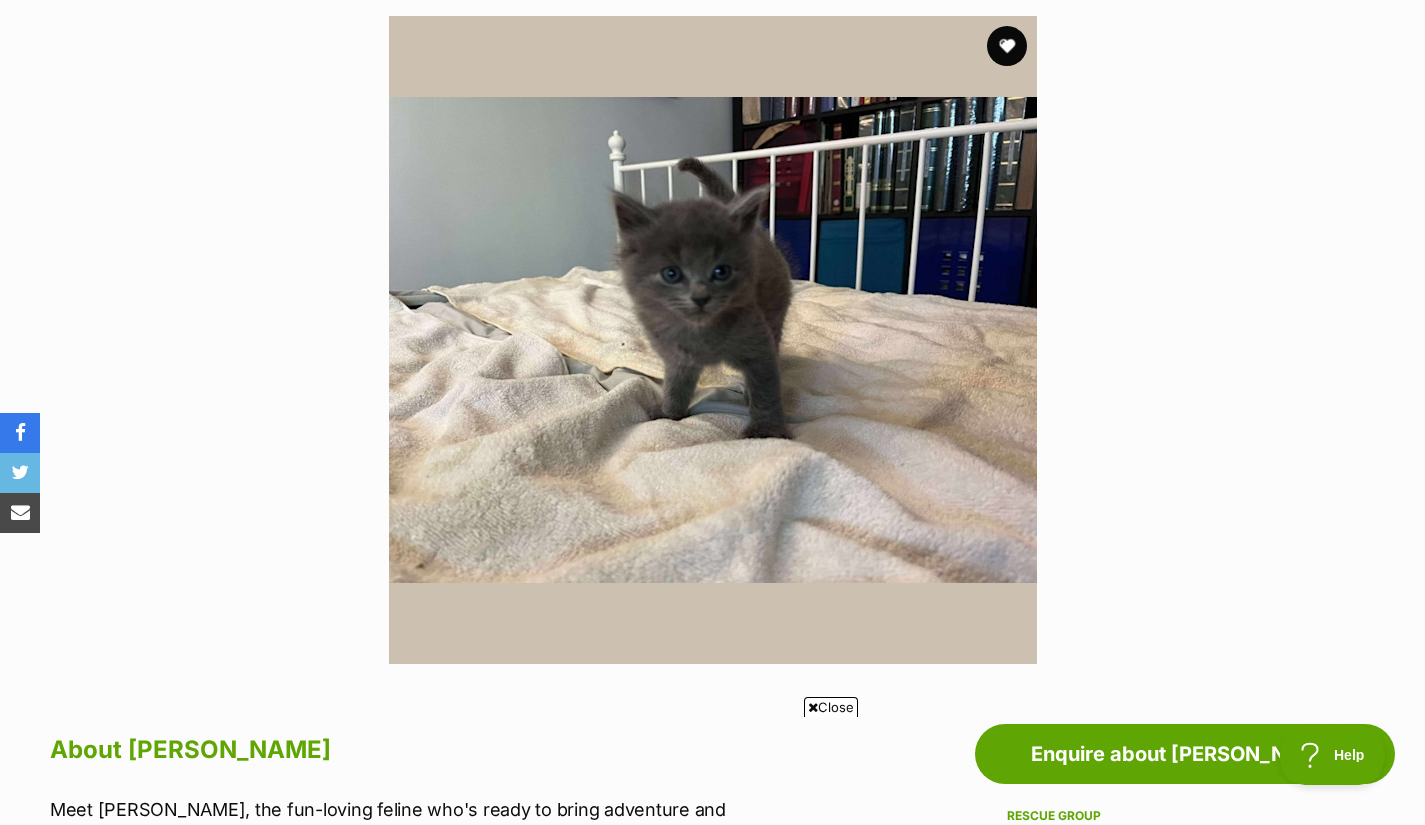 click at bounding box center [1007, 46] 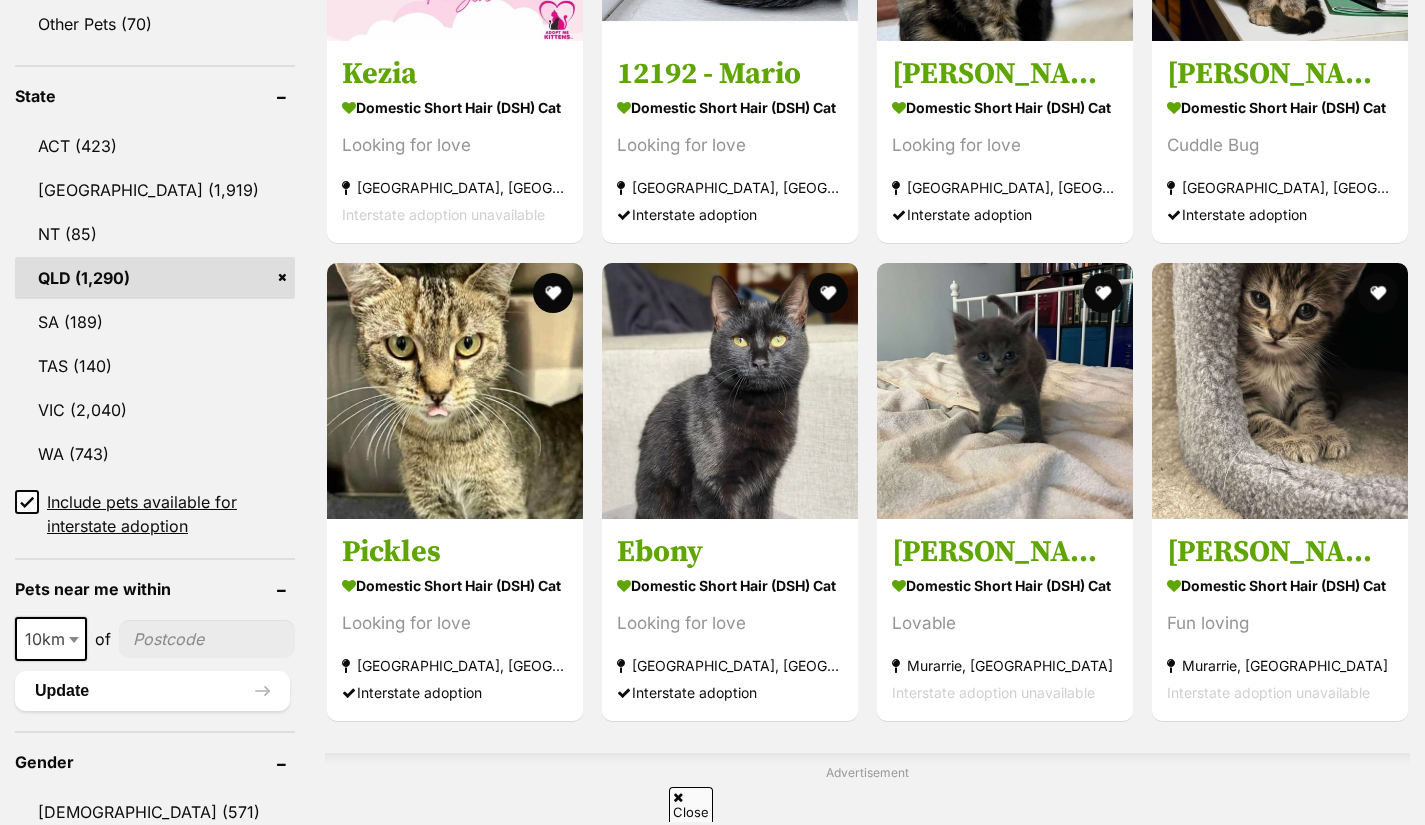 scroll, scrollTop: 995, scrollLeft: 0, axis: vertical 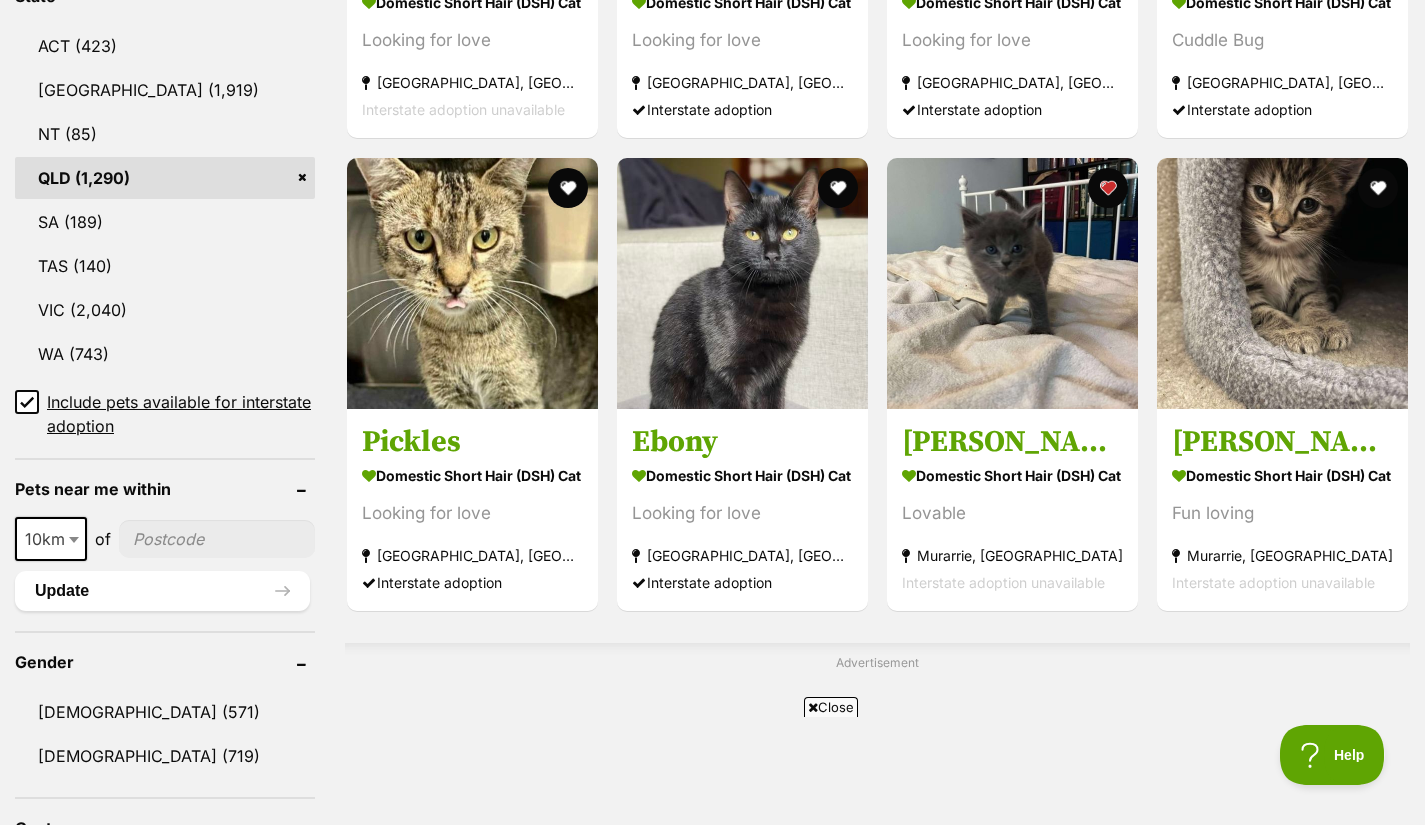 click at bounding box center [1282, 283] 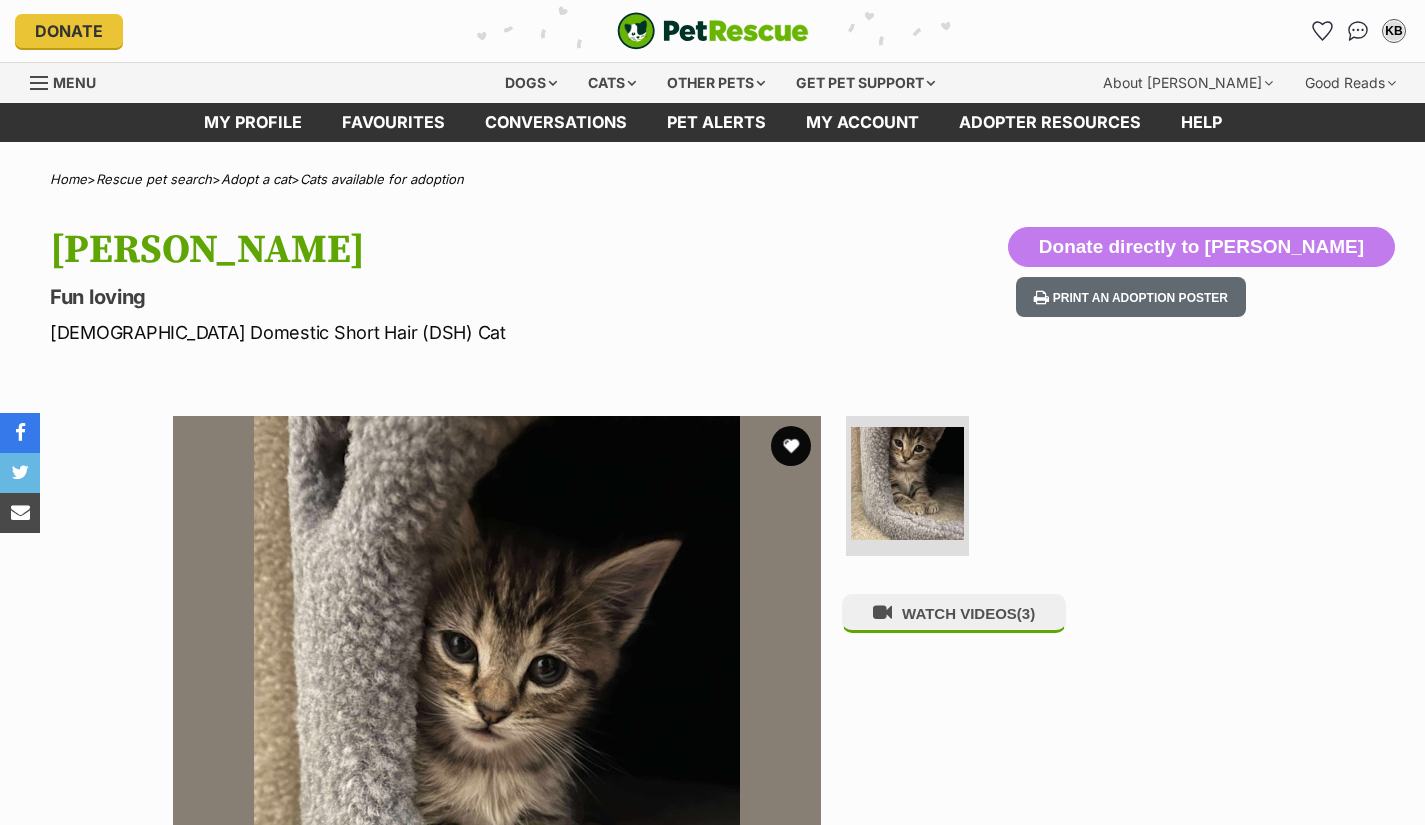 scroll, scrollTop: 0, scrollLeft: 0, axis: both 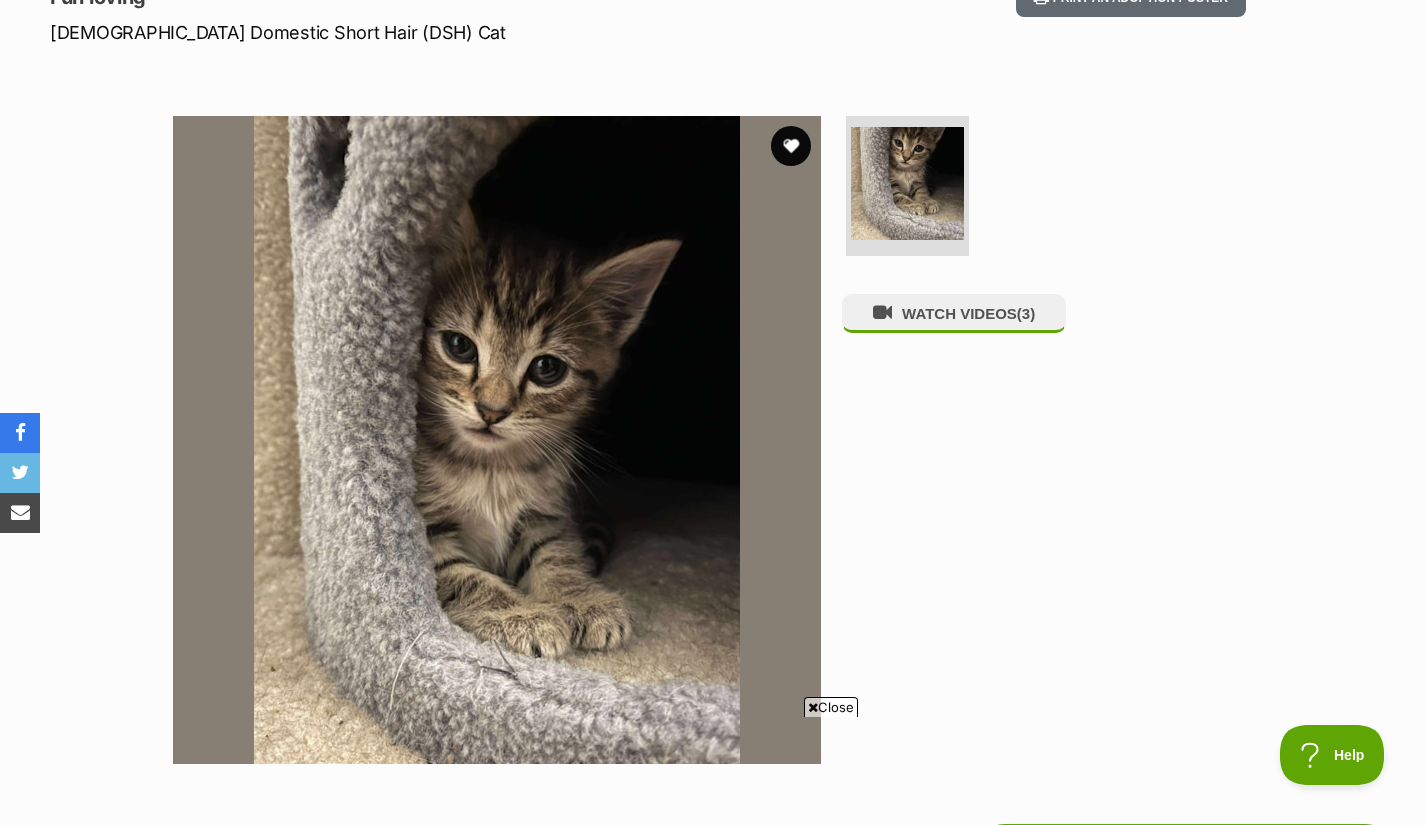 click at bounding box center [791, 146] 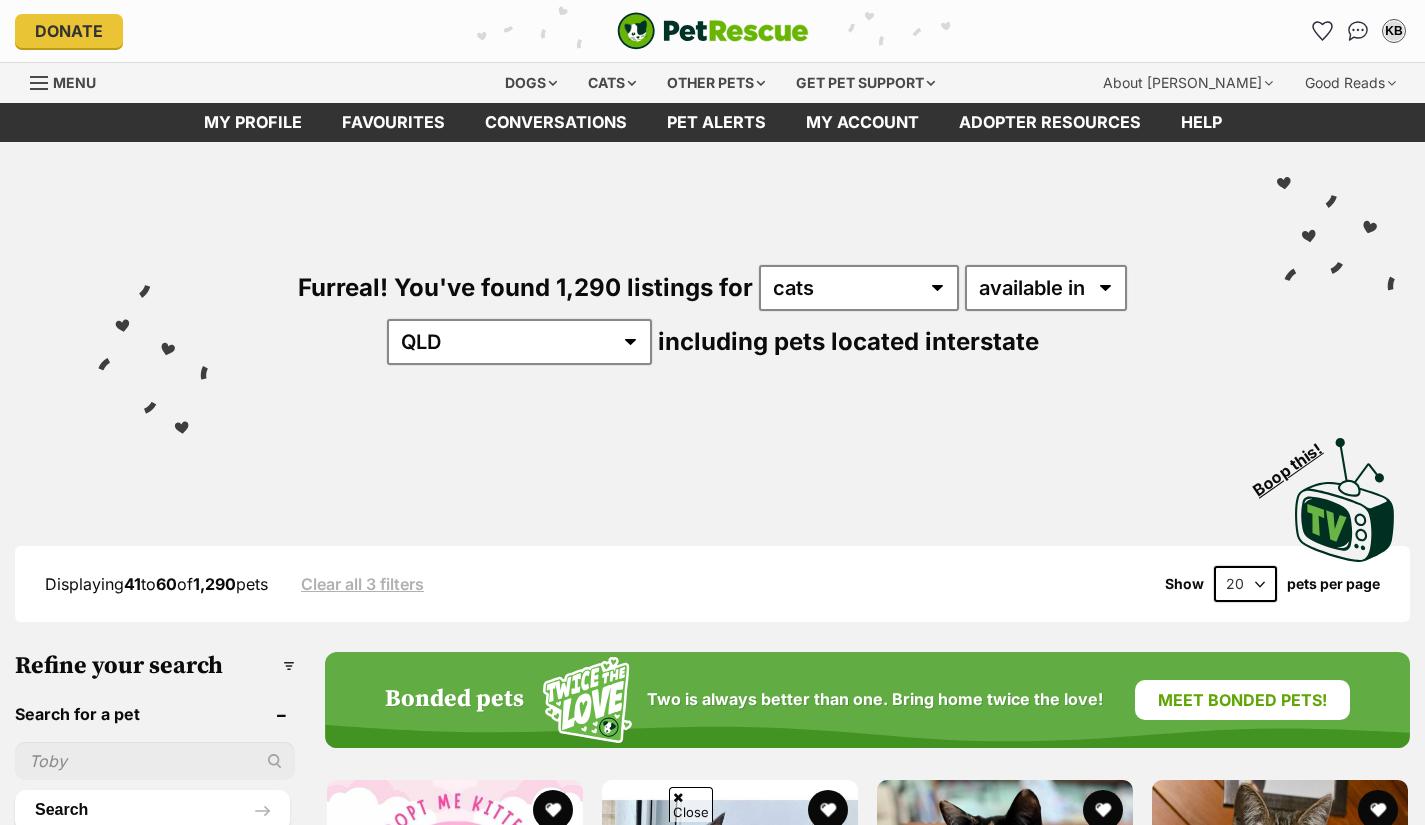 scroll, scrollTop: 1096, scrollLeft: 0, axis: vertical 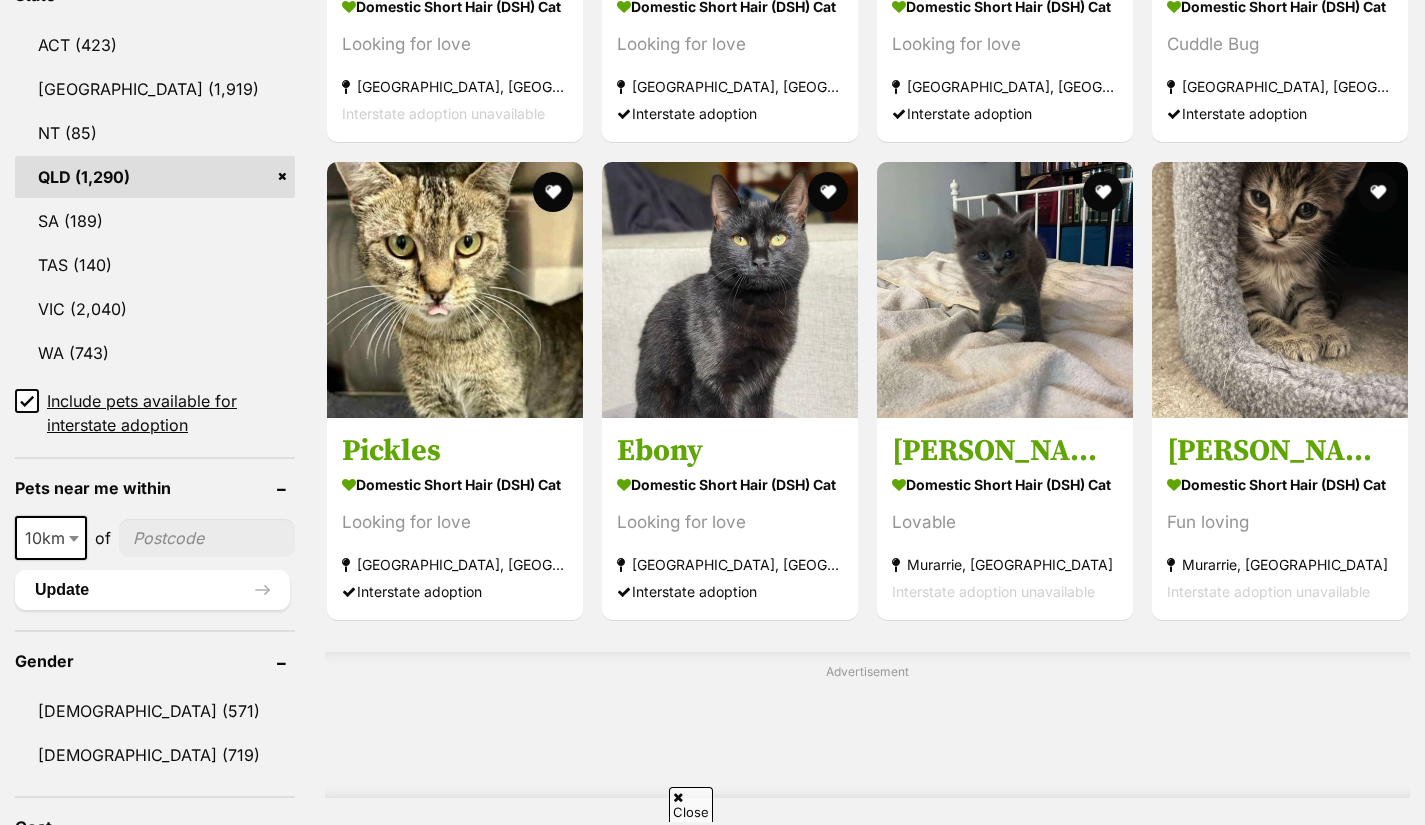 click at bounding box center (1378, 192) 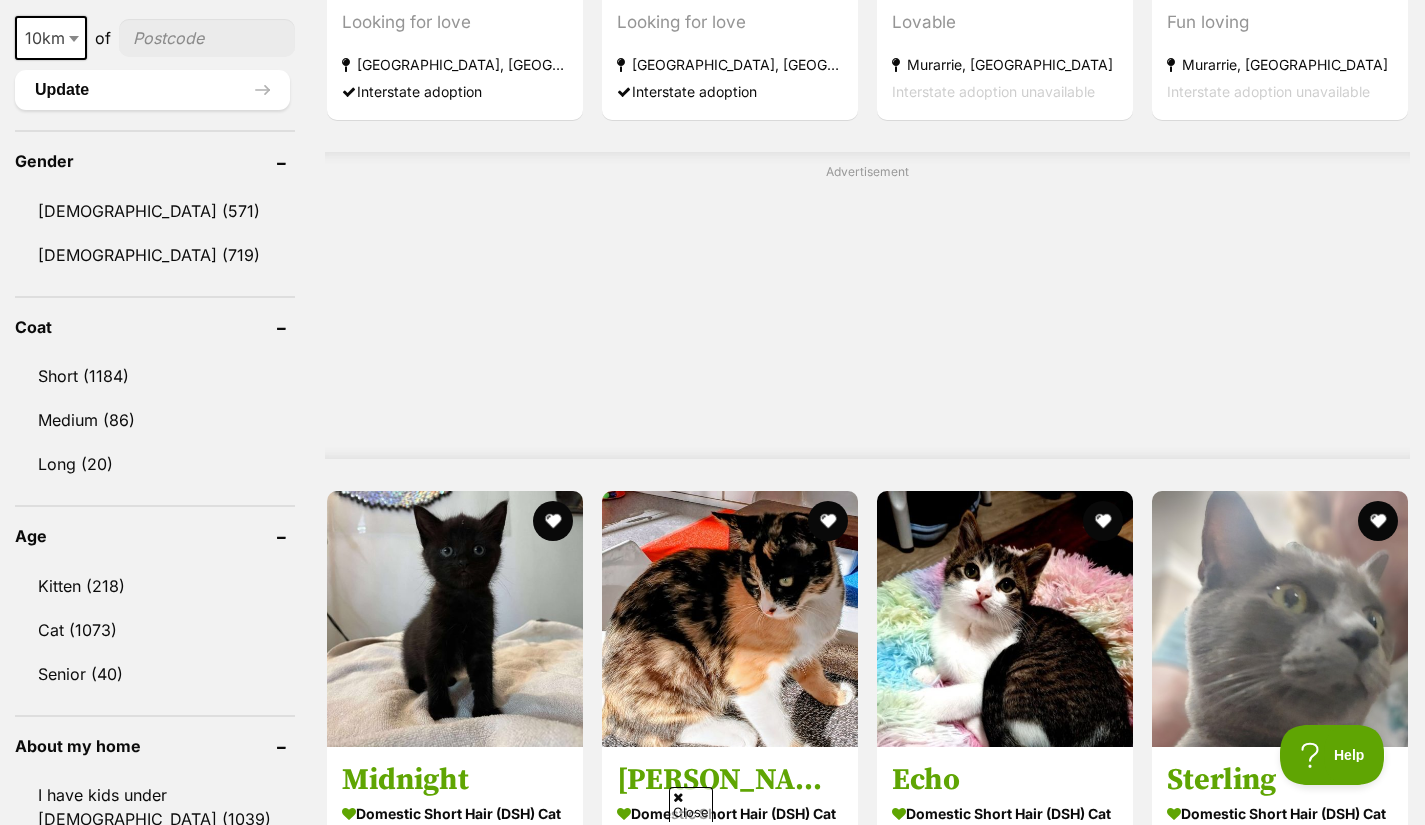 scroll, scrollTop: 0, scrollLeft: 0, axis: both 